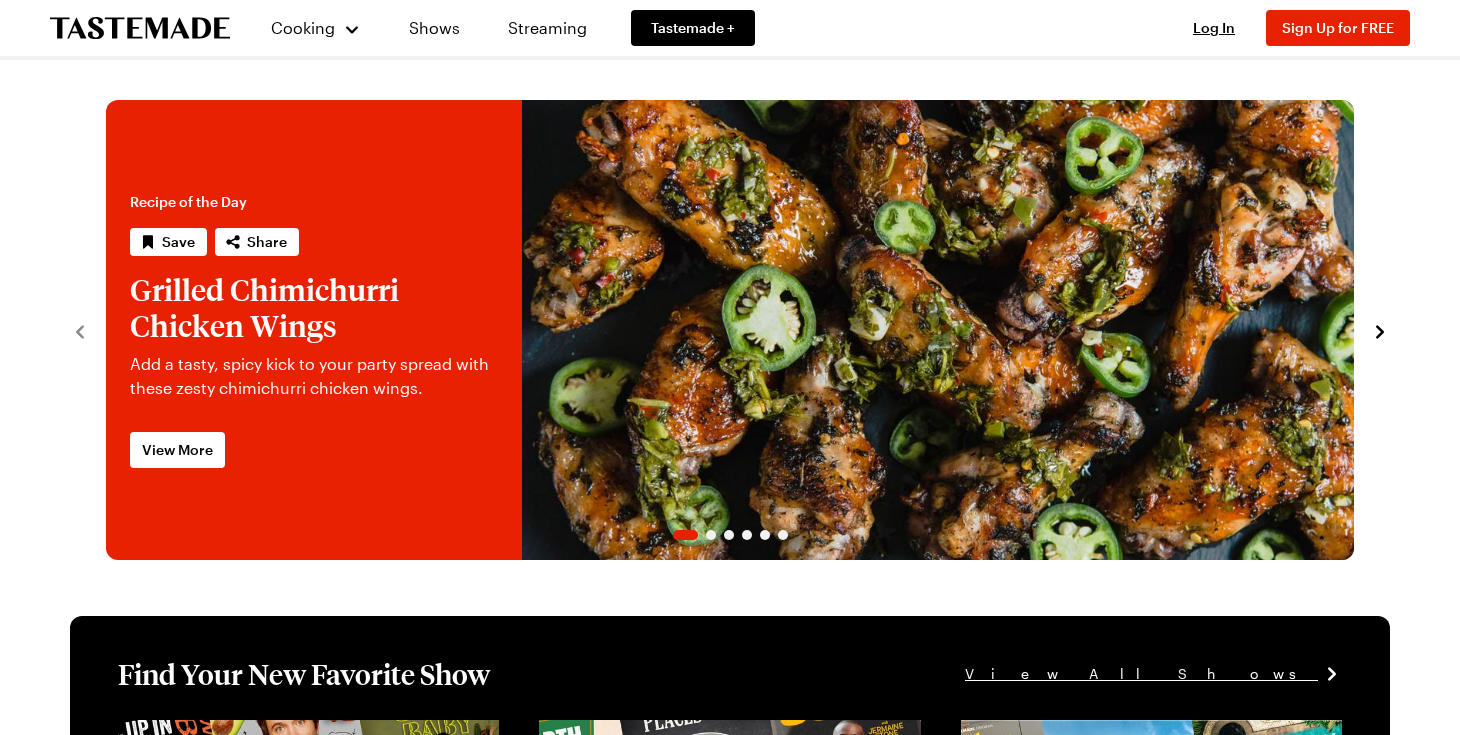 scroll, scrollTop: 0, scrollLeft: 0, axis: both 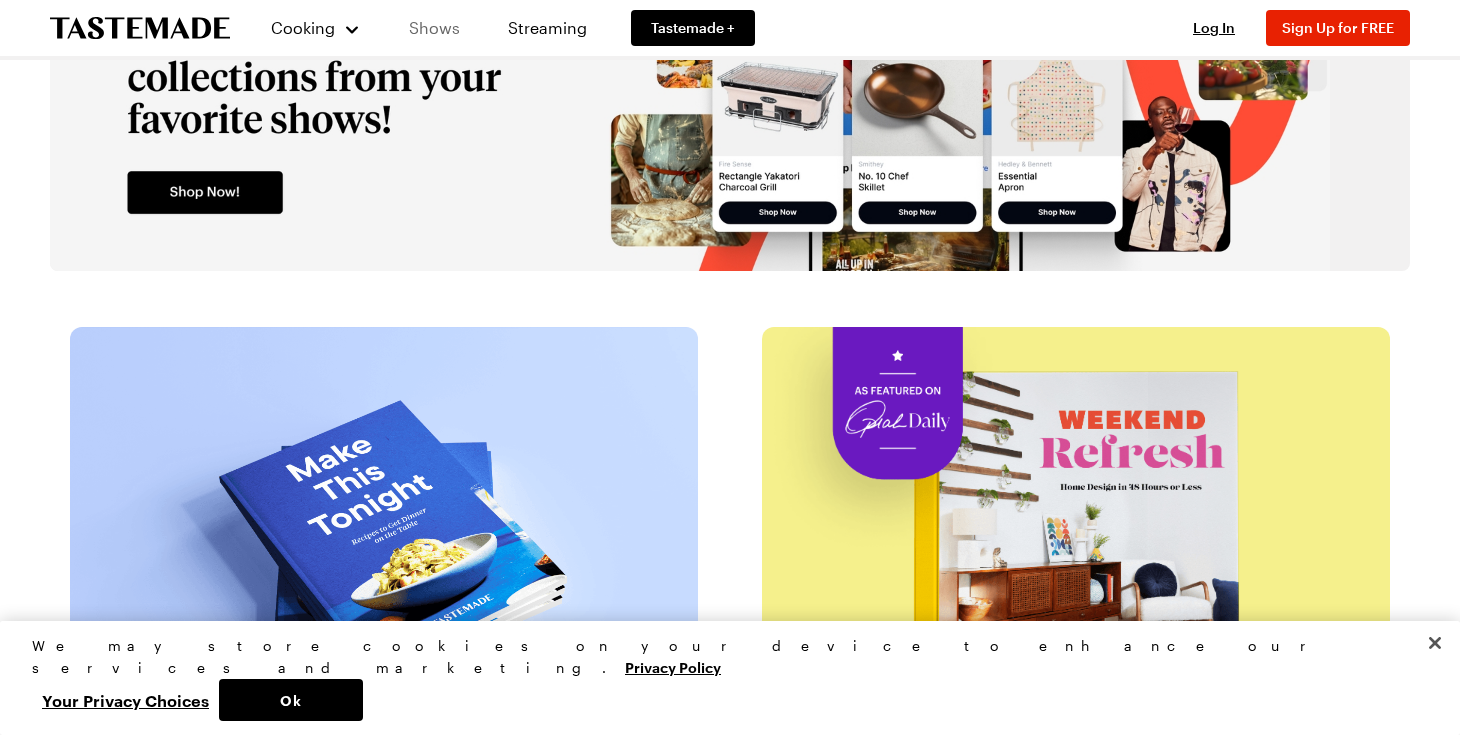 click on "Shows" at bounding box center (434, 28) 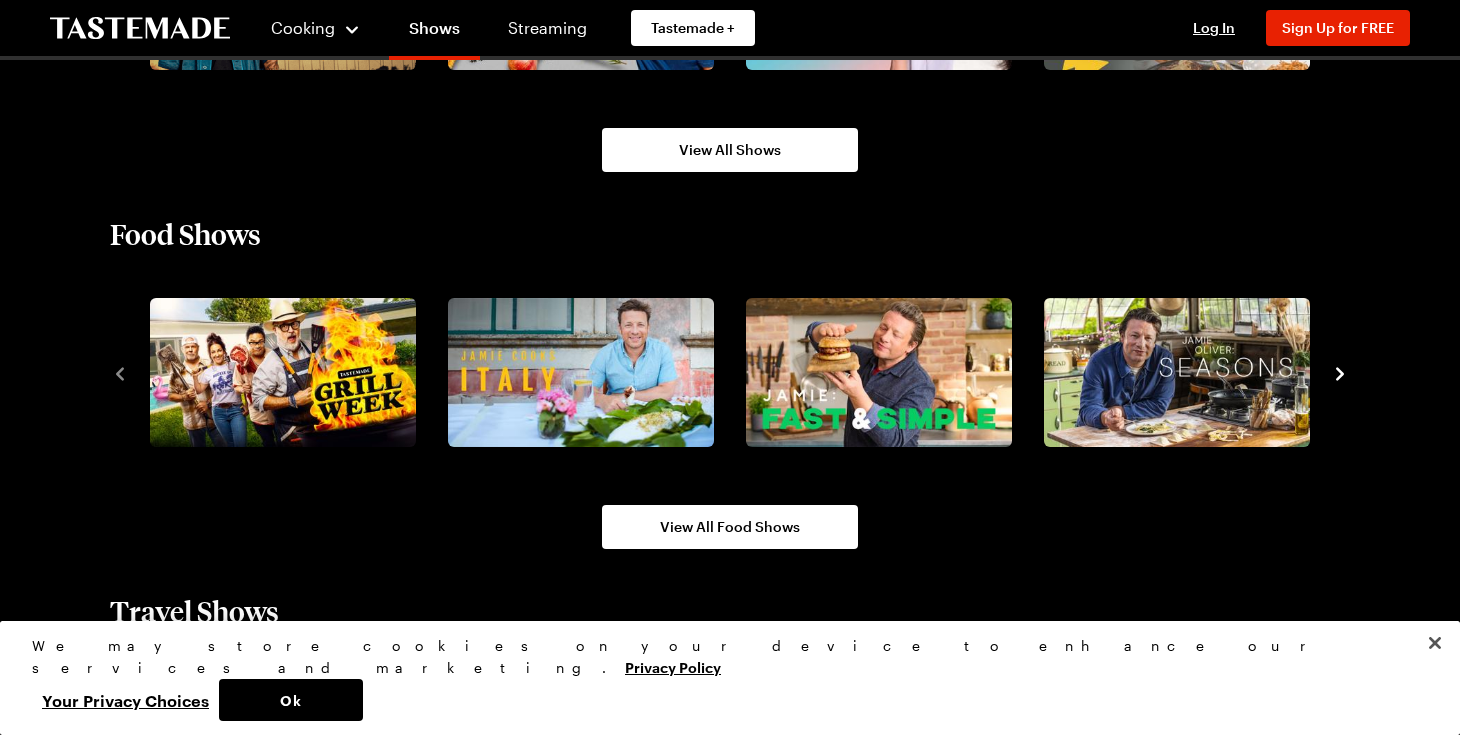 scroll, scrollTop: 1766, scrollLeft: 0, axis: vertical 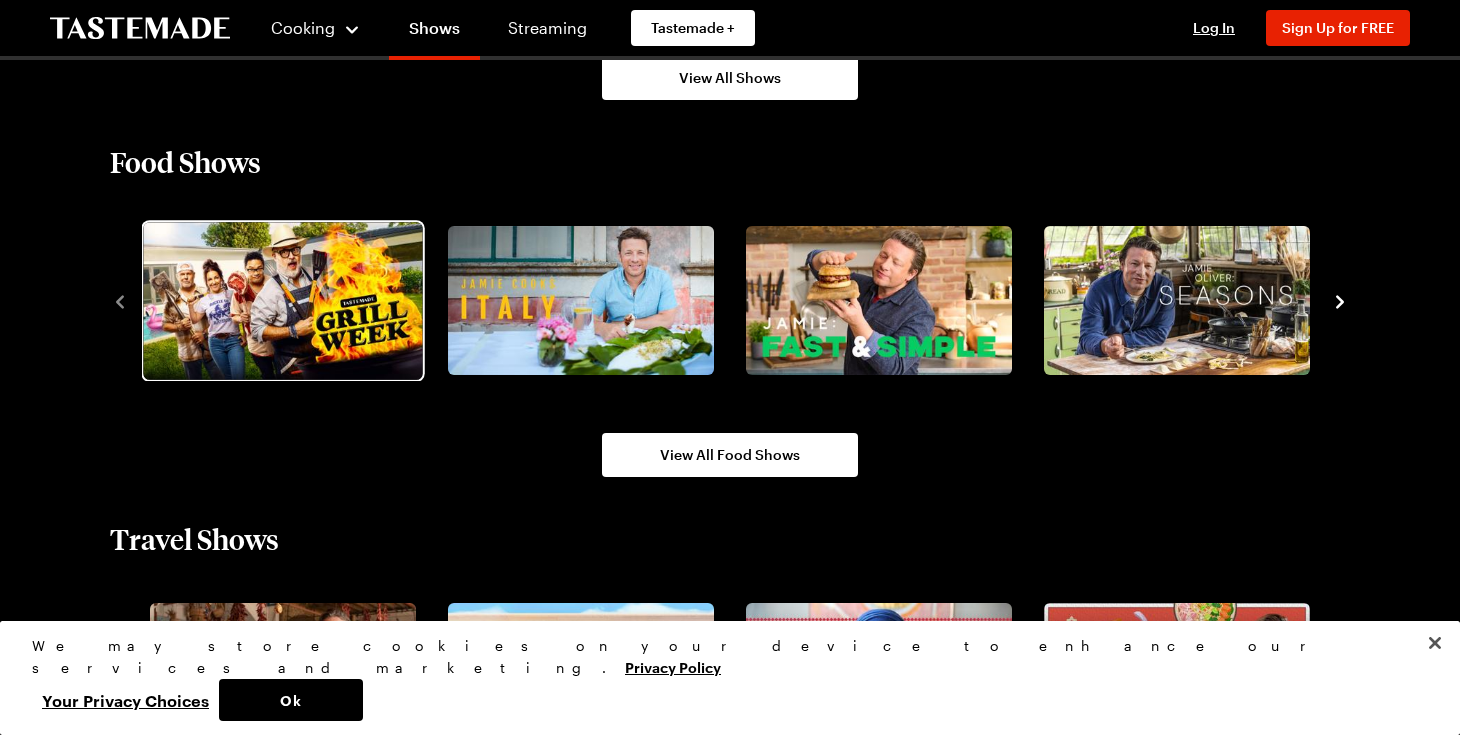 click at bounding box center [282, 300] 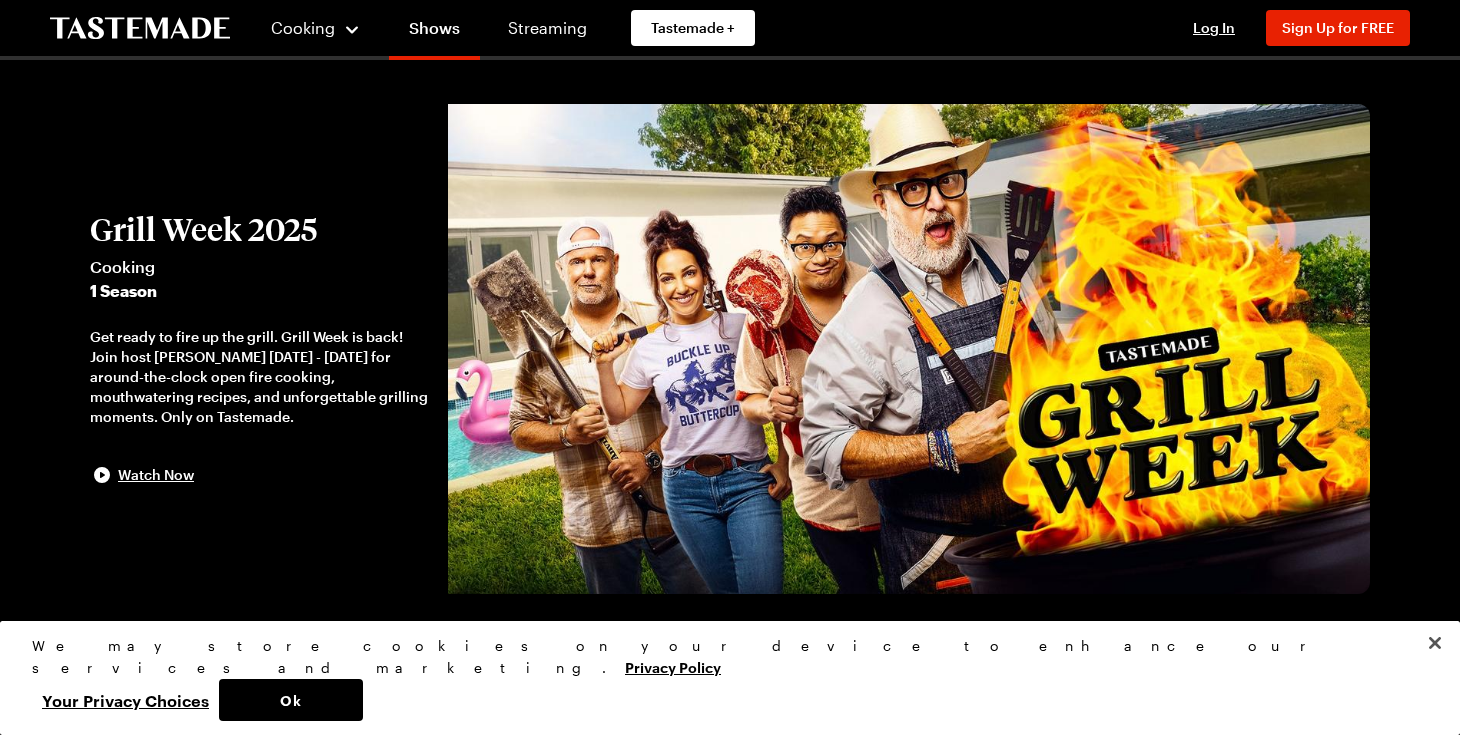 scroll, scrollTop: 0, scrollLeft: 0, axis: both 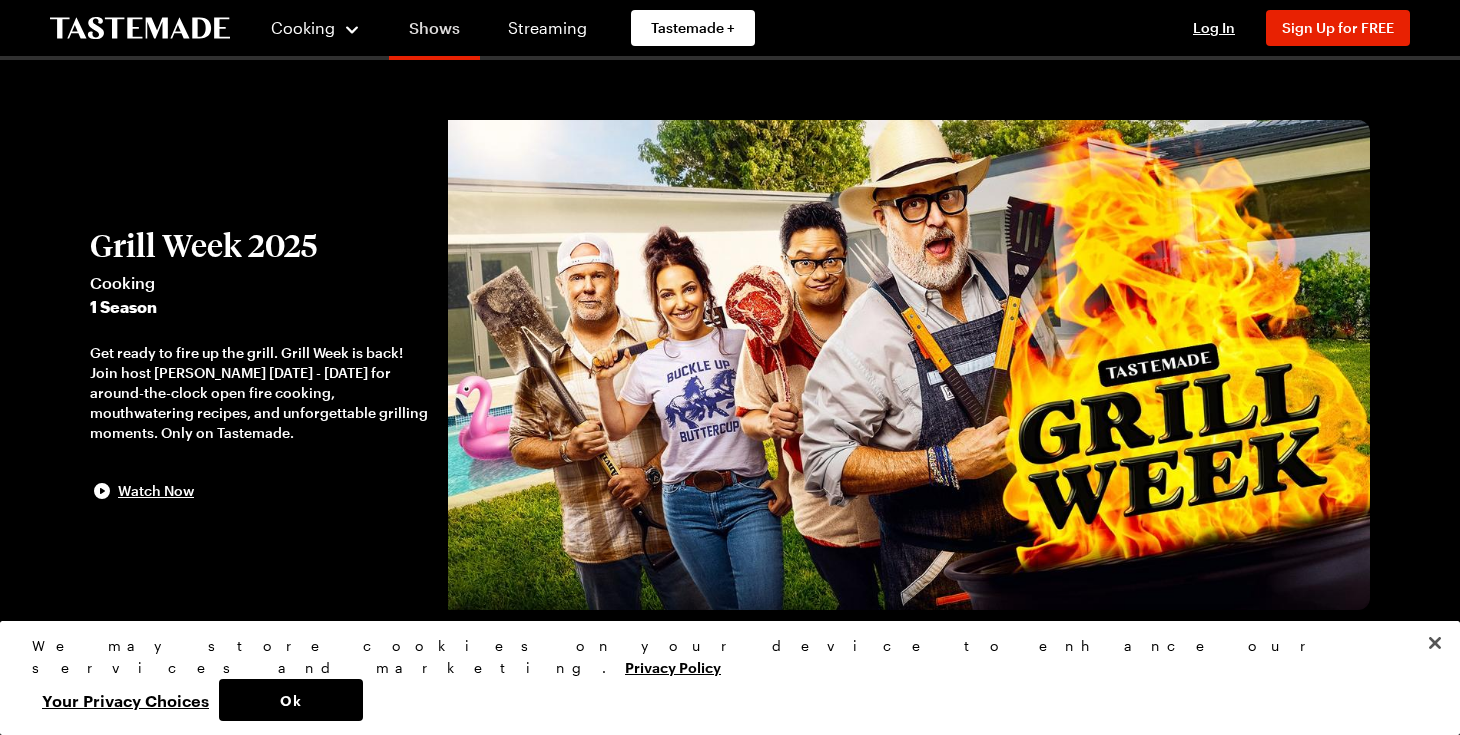 click on "Shows" at bounding box center [434, 32] 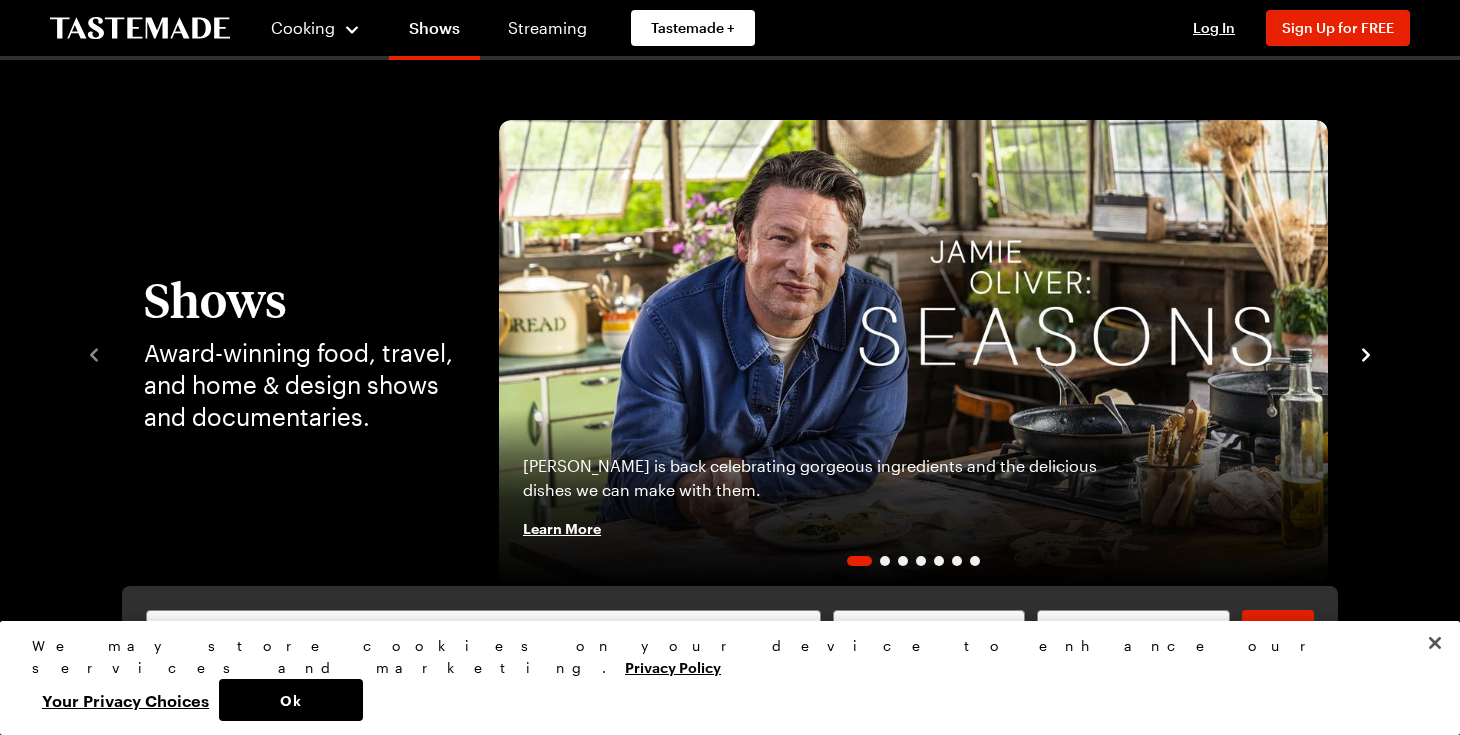 click 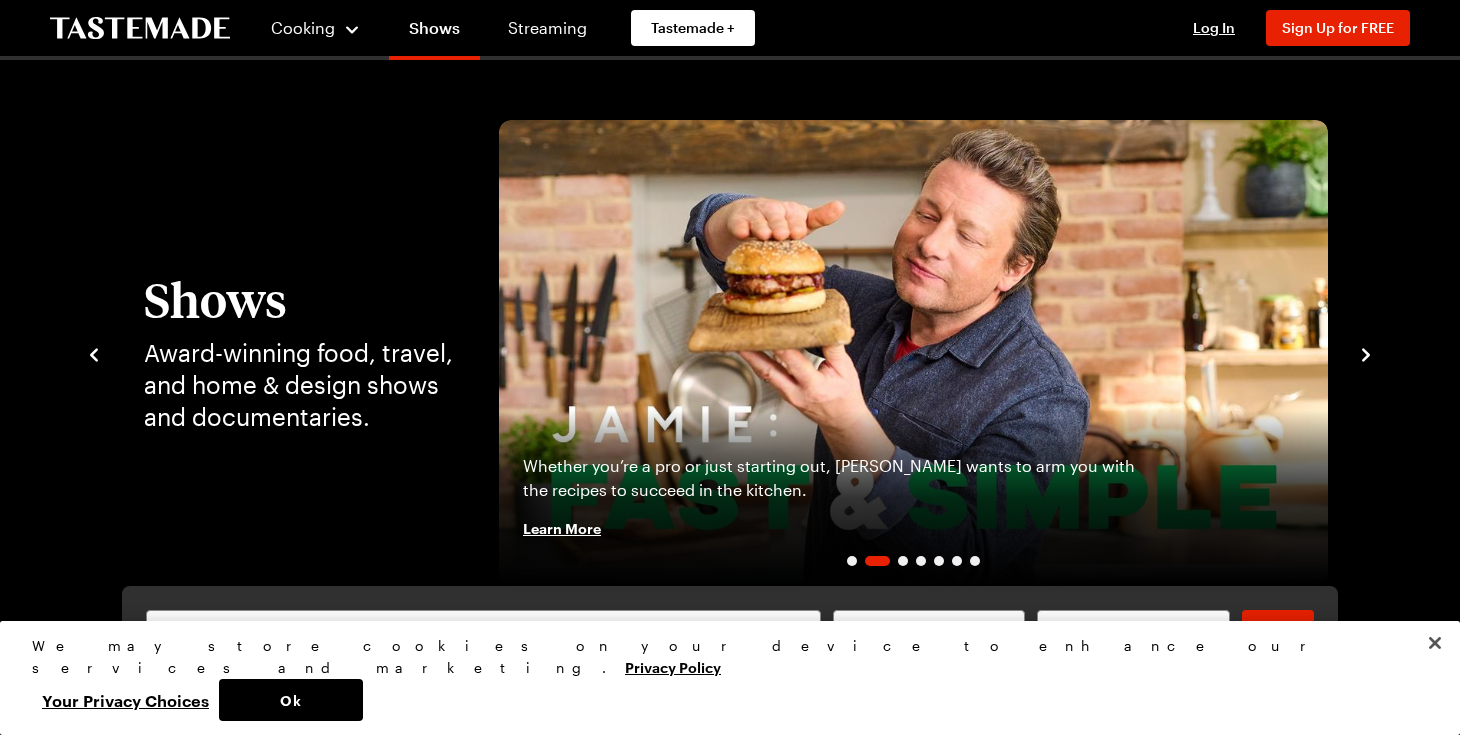 click 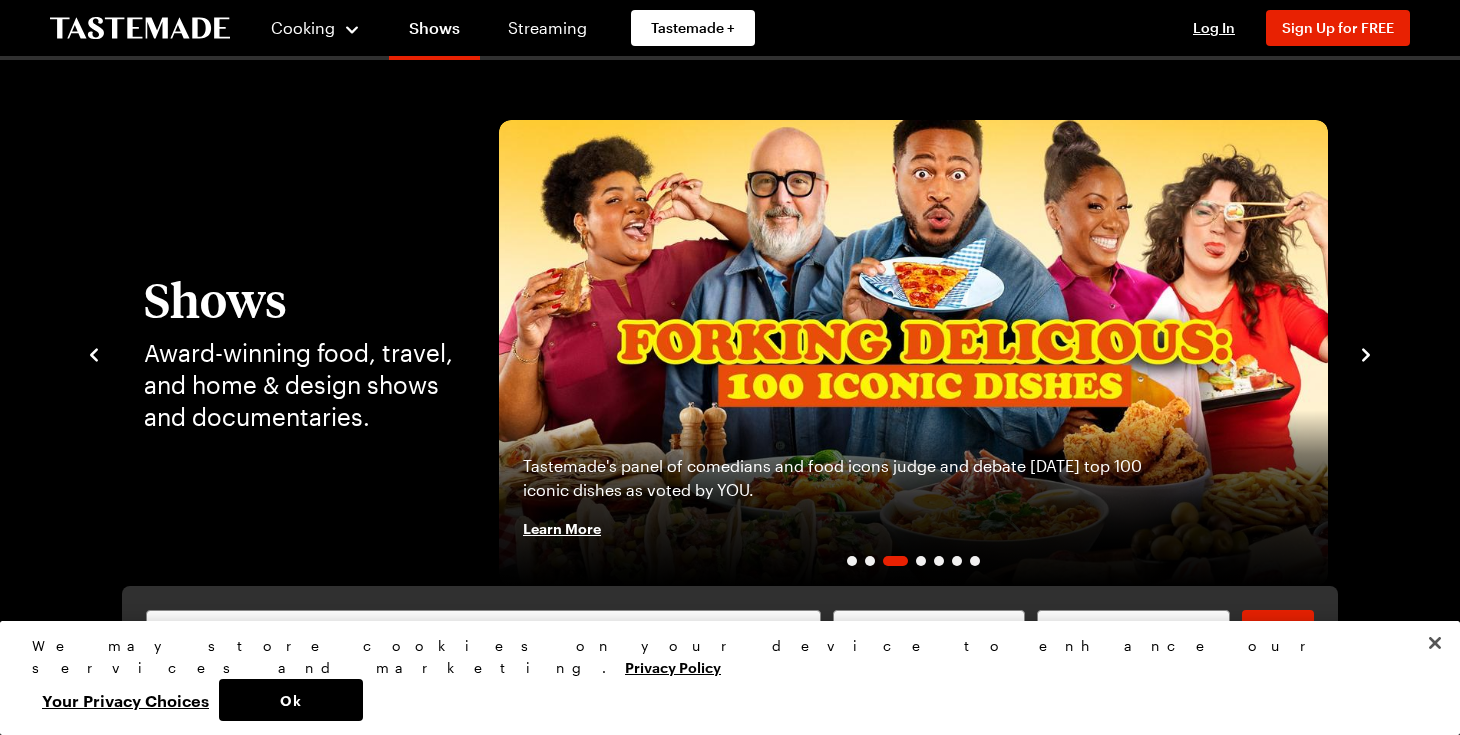 click 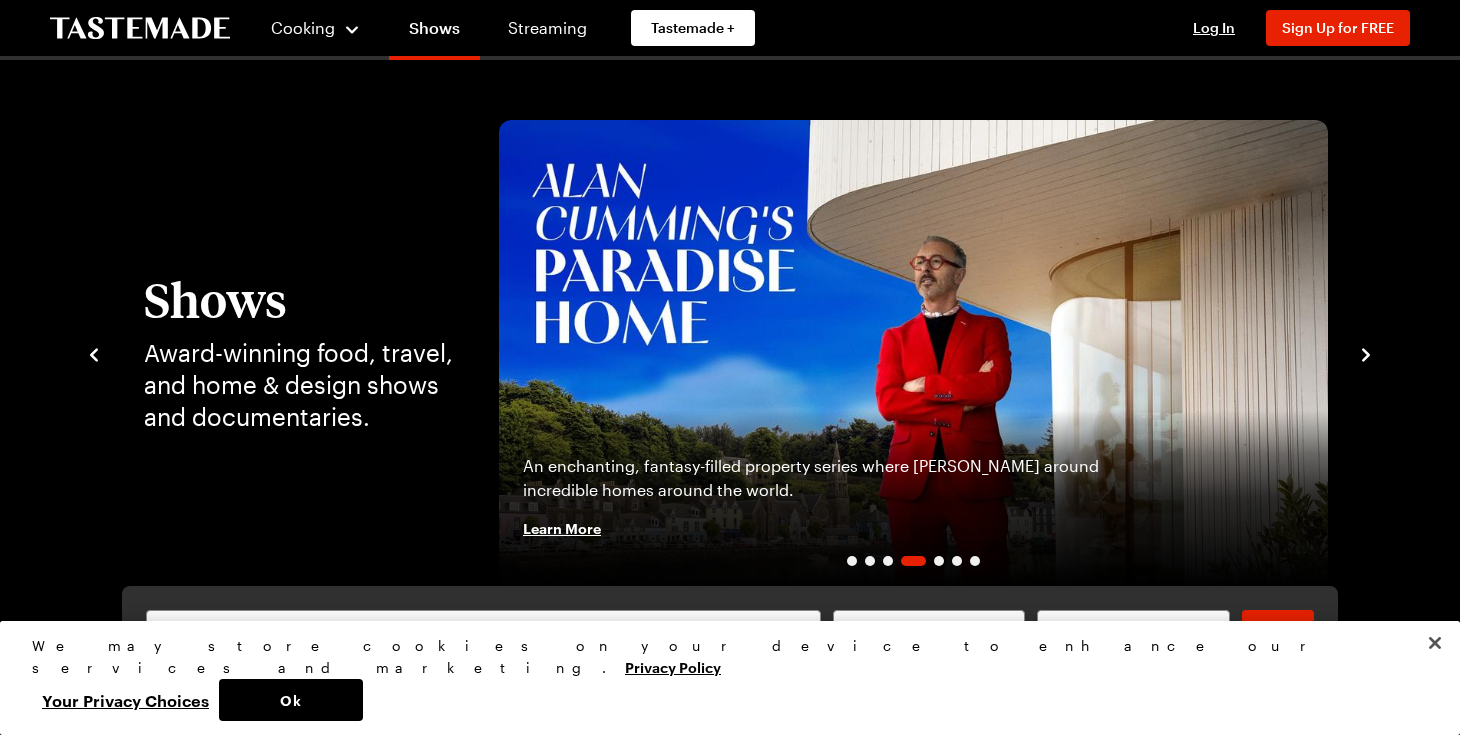 click 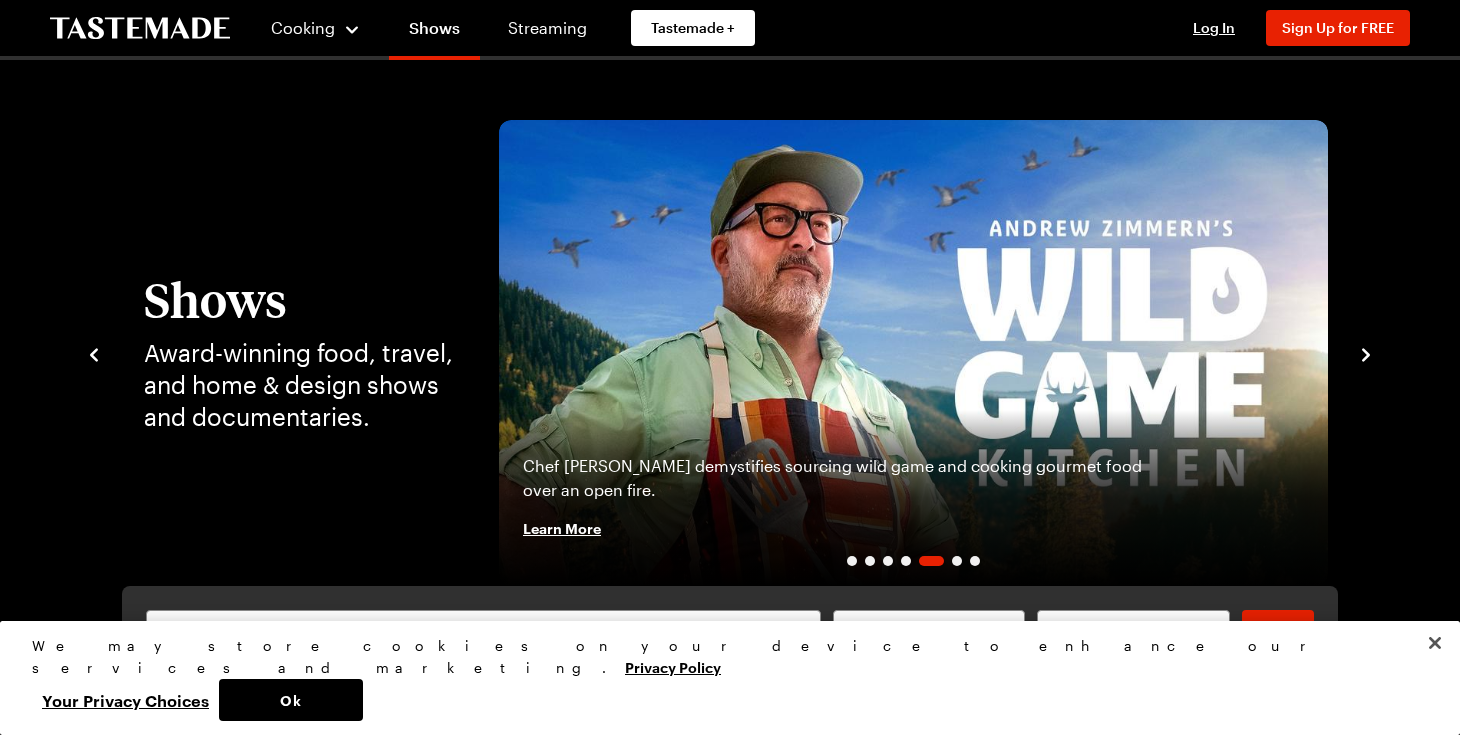 click 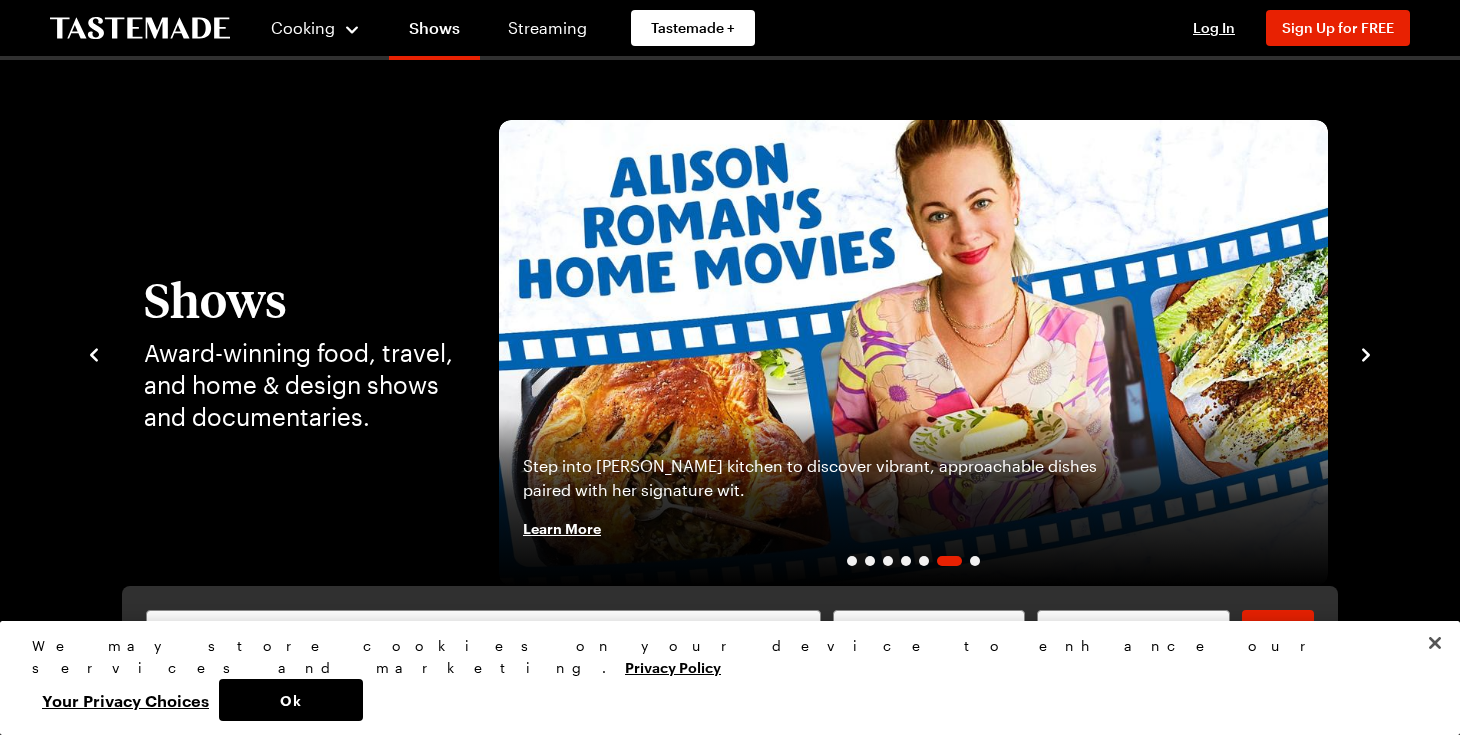 click 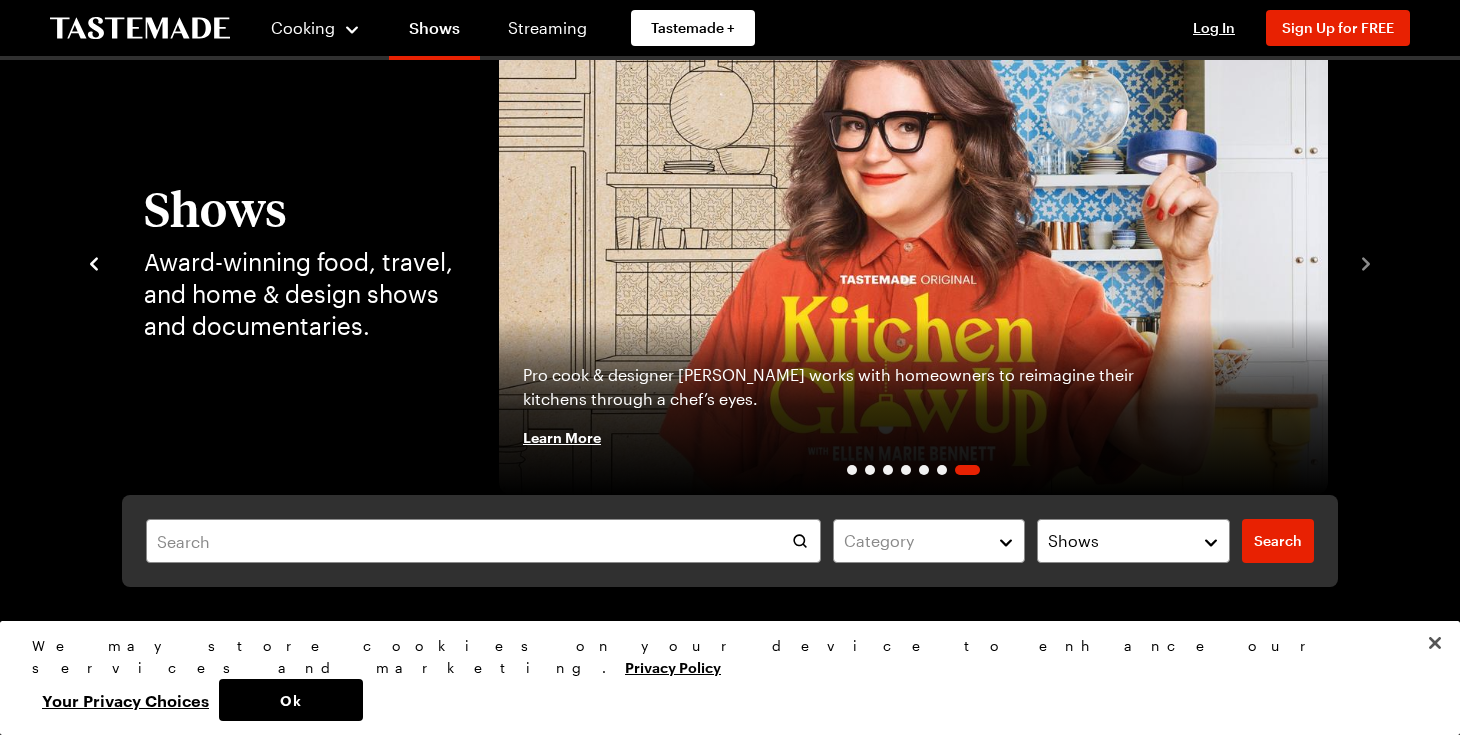 scroll, scrollTop: 312, scrollLeft: 0, axis: vertical 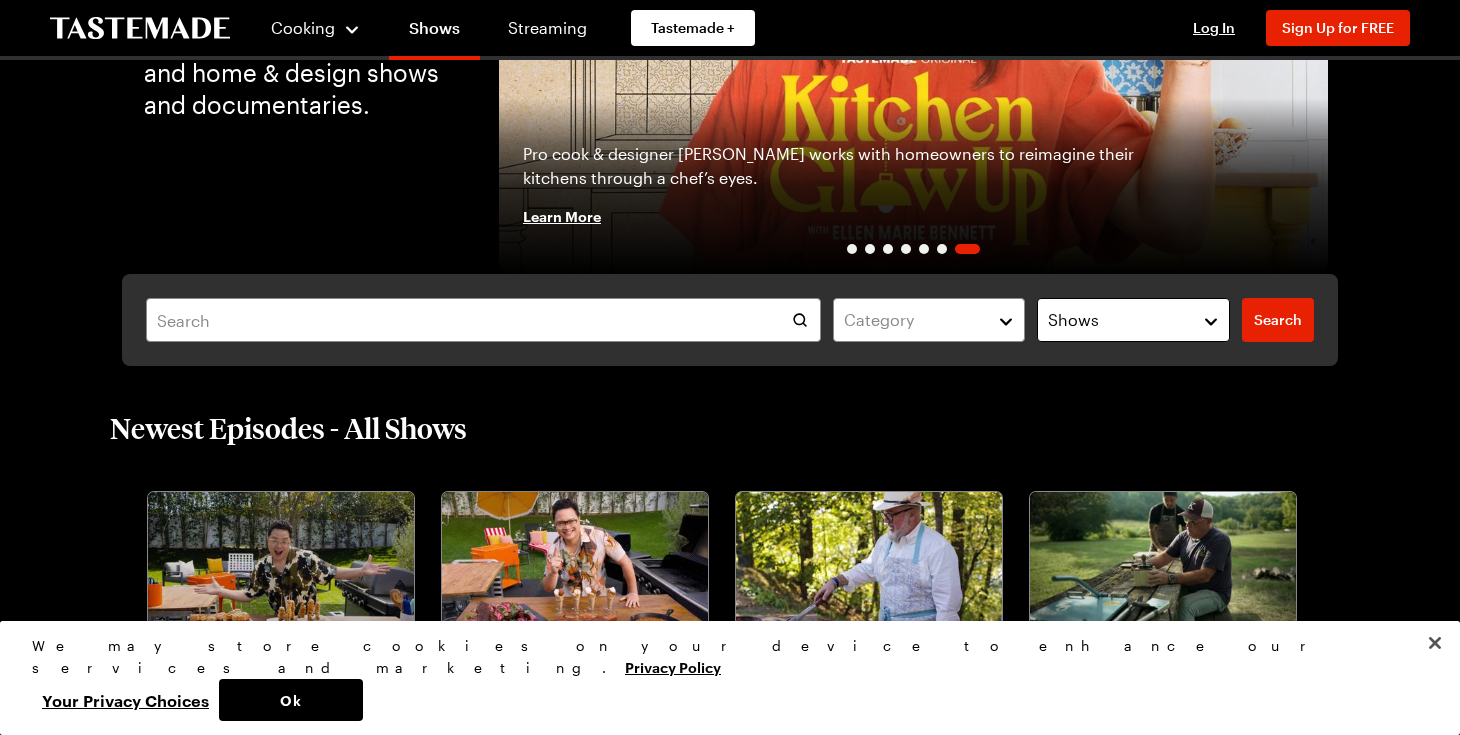 click on "Shows" at bounding box center [1133, 320] 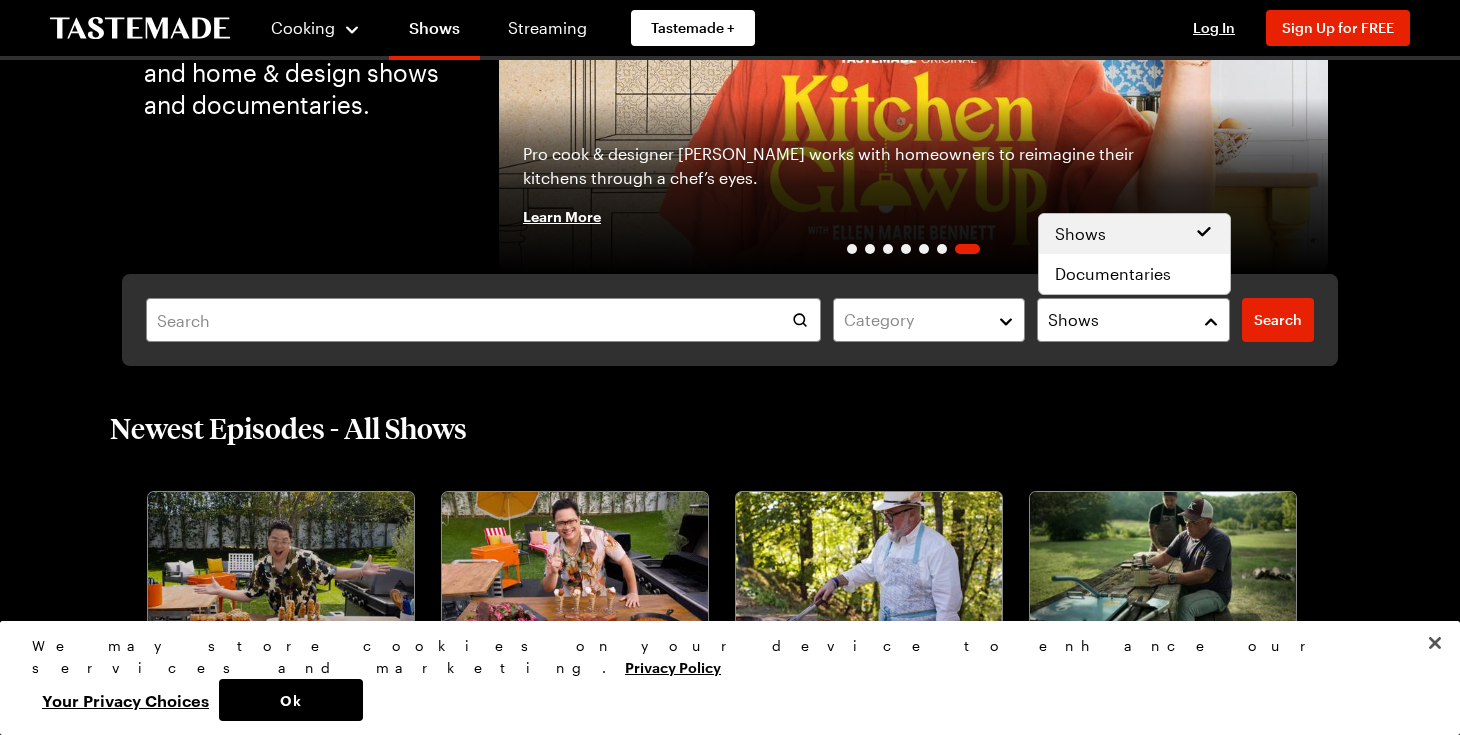 click 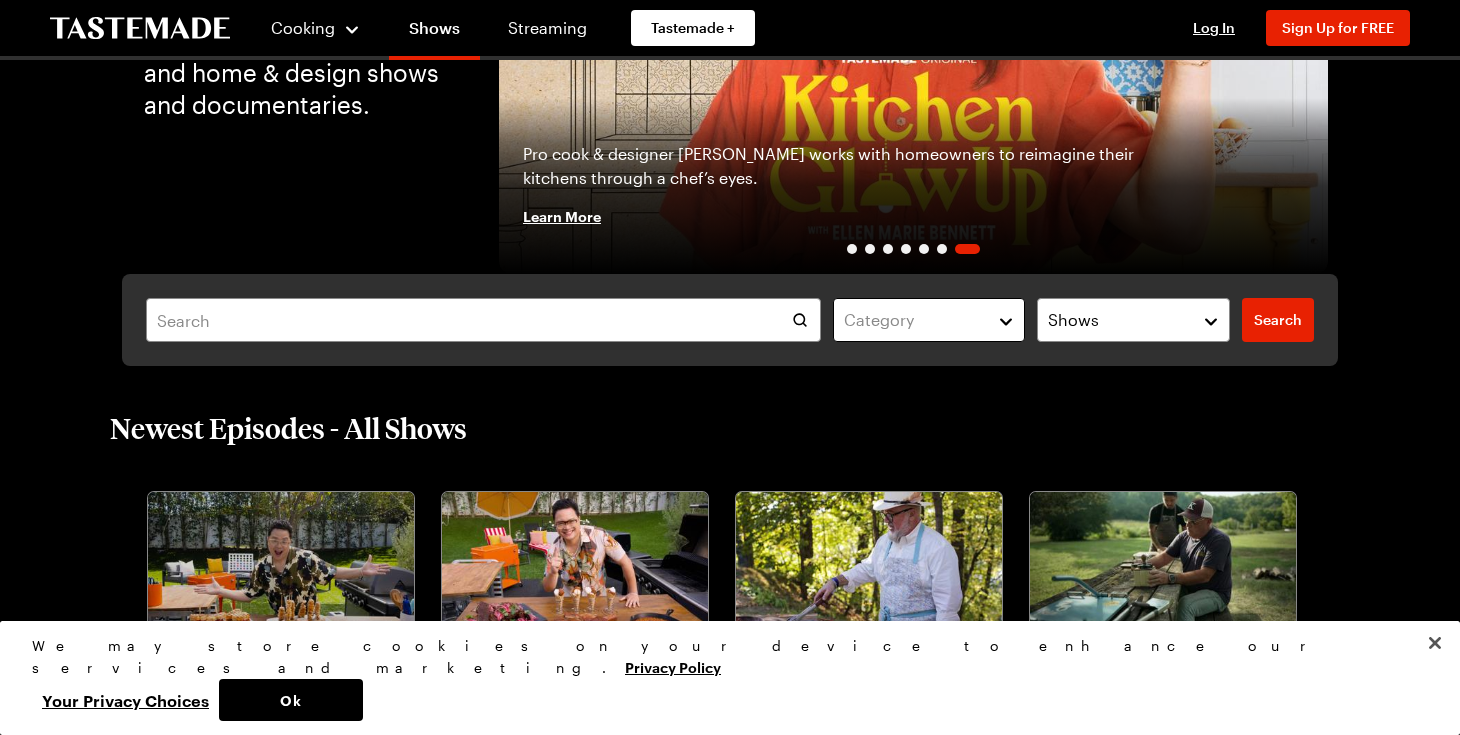click on "Category" at bounding box center [929, 320] 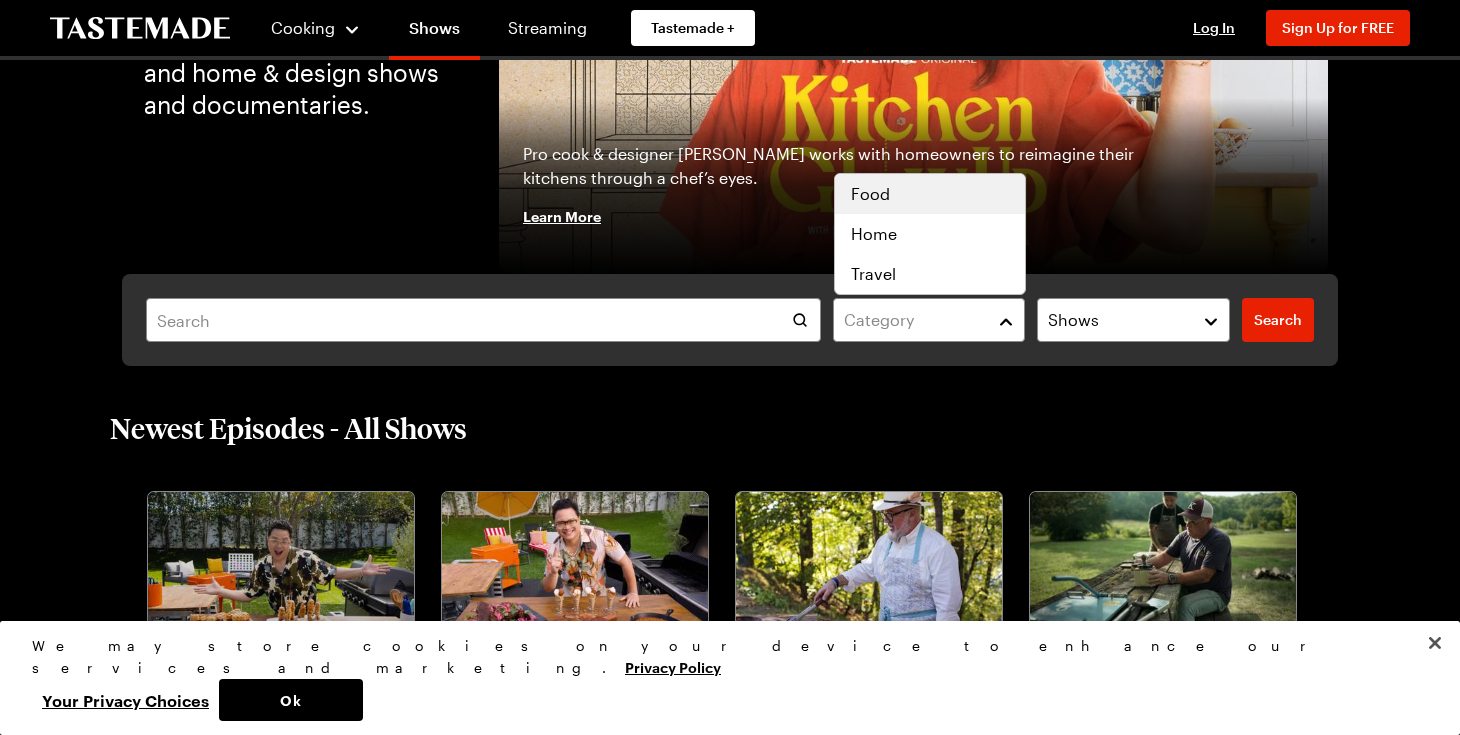 click on "Food" at bounding box center [930, 194] 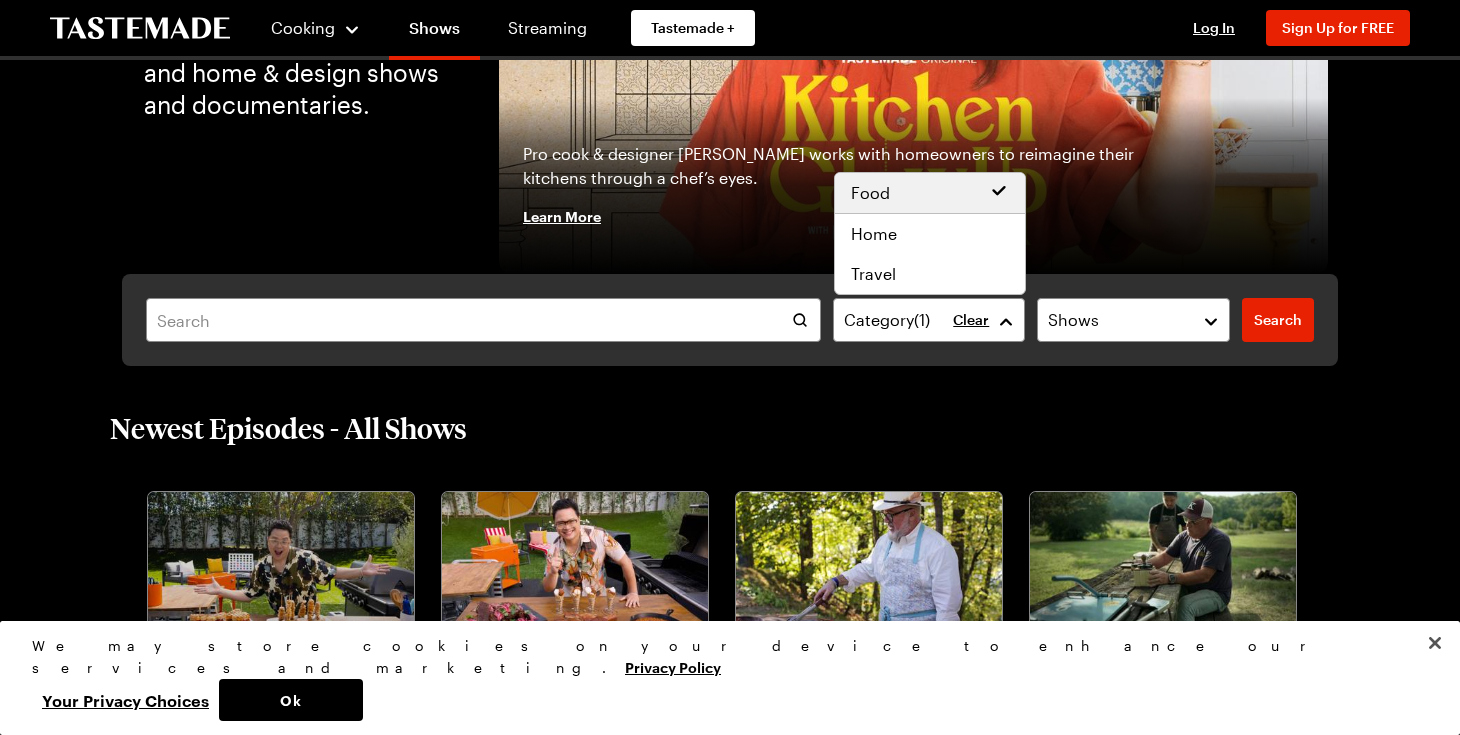 click on "Category  ( 1 ) Clear Shows Search Search" at bounding box center [730, 320] 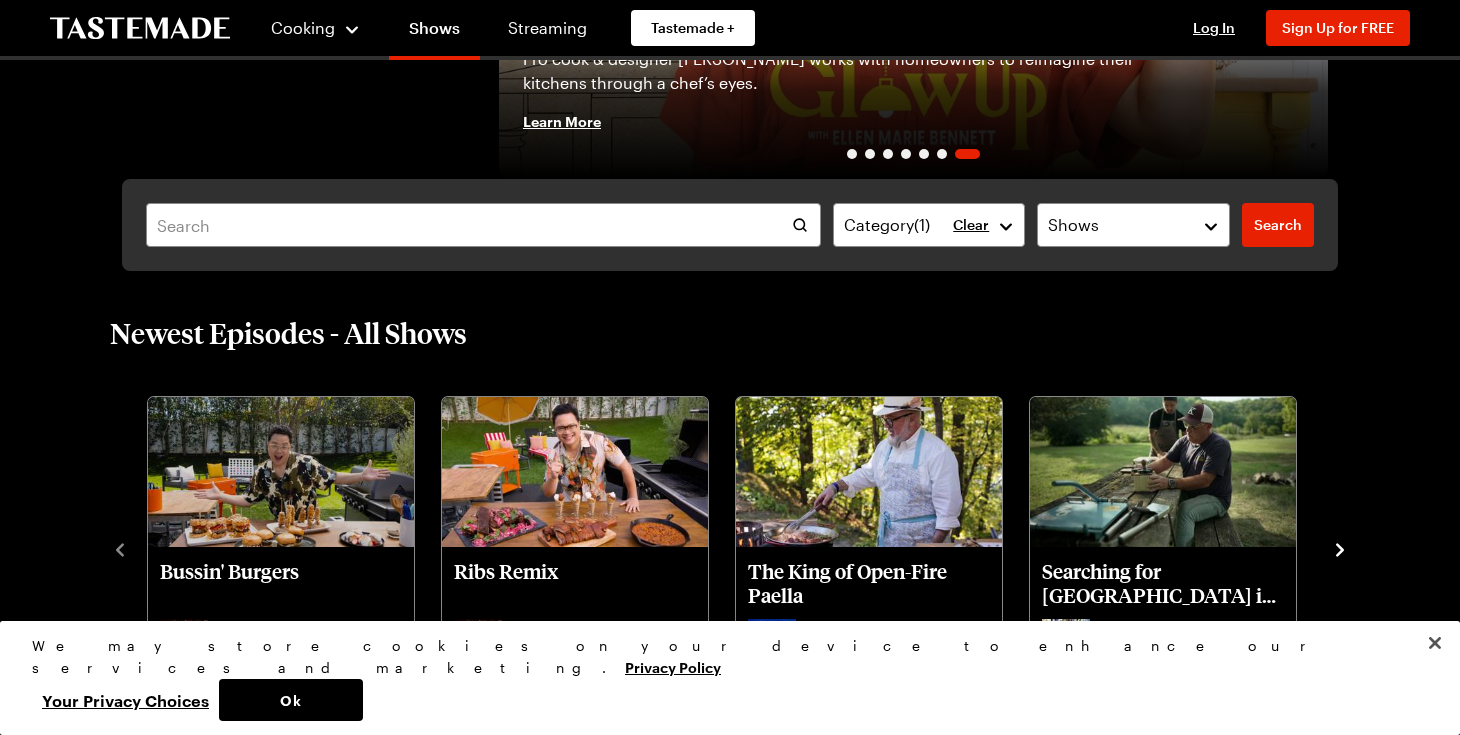 scroll, scrollTop: 410, scrollLeft: 0, axis: vertical 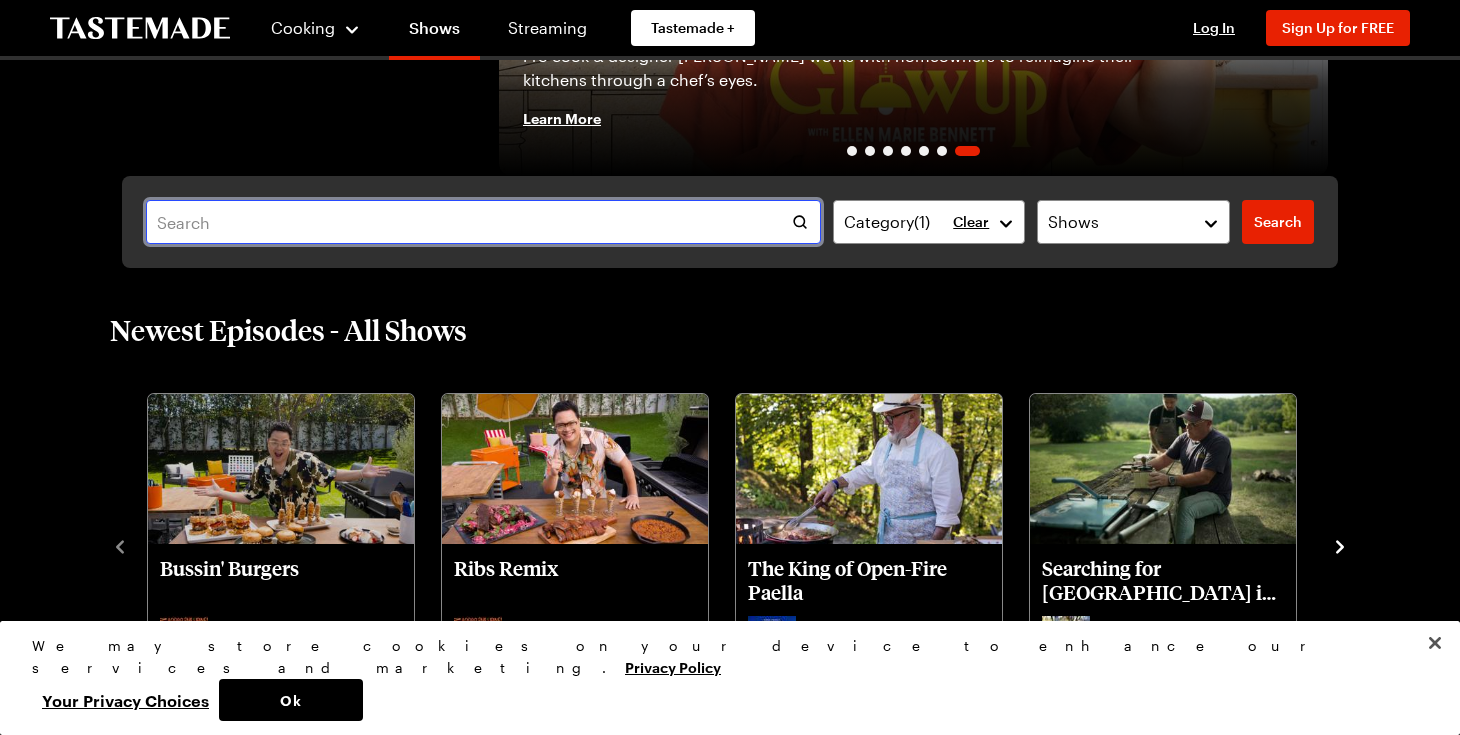 click at bounding box center (483, 222) 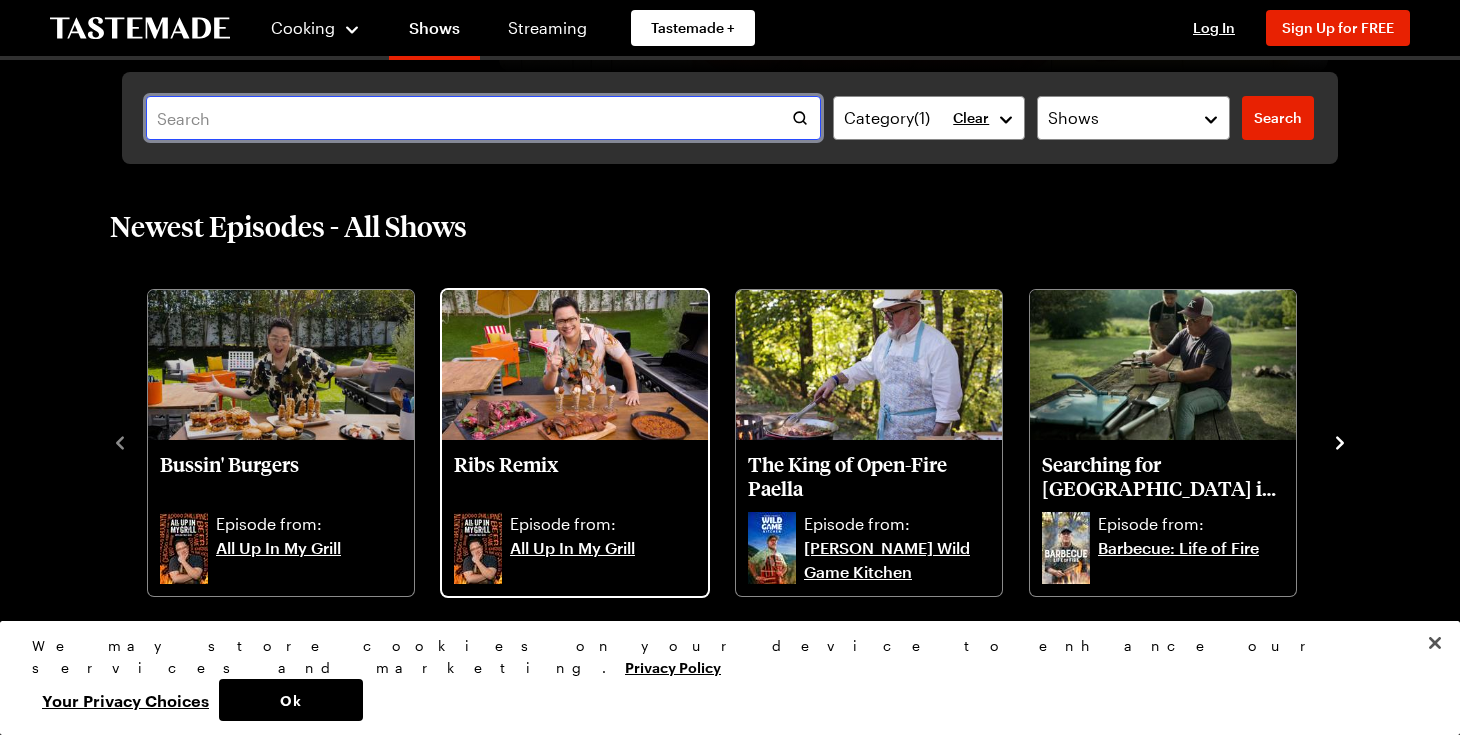 scroll, scrollTop: 536, scrollLeft: 0, axis: vertical 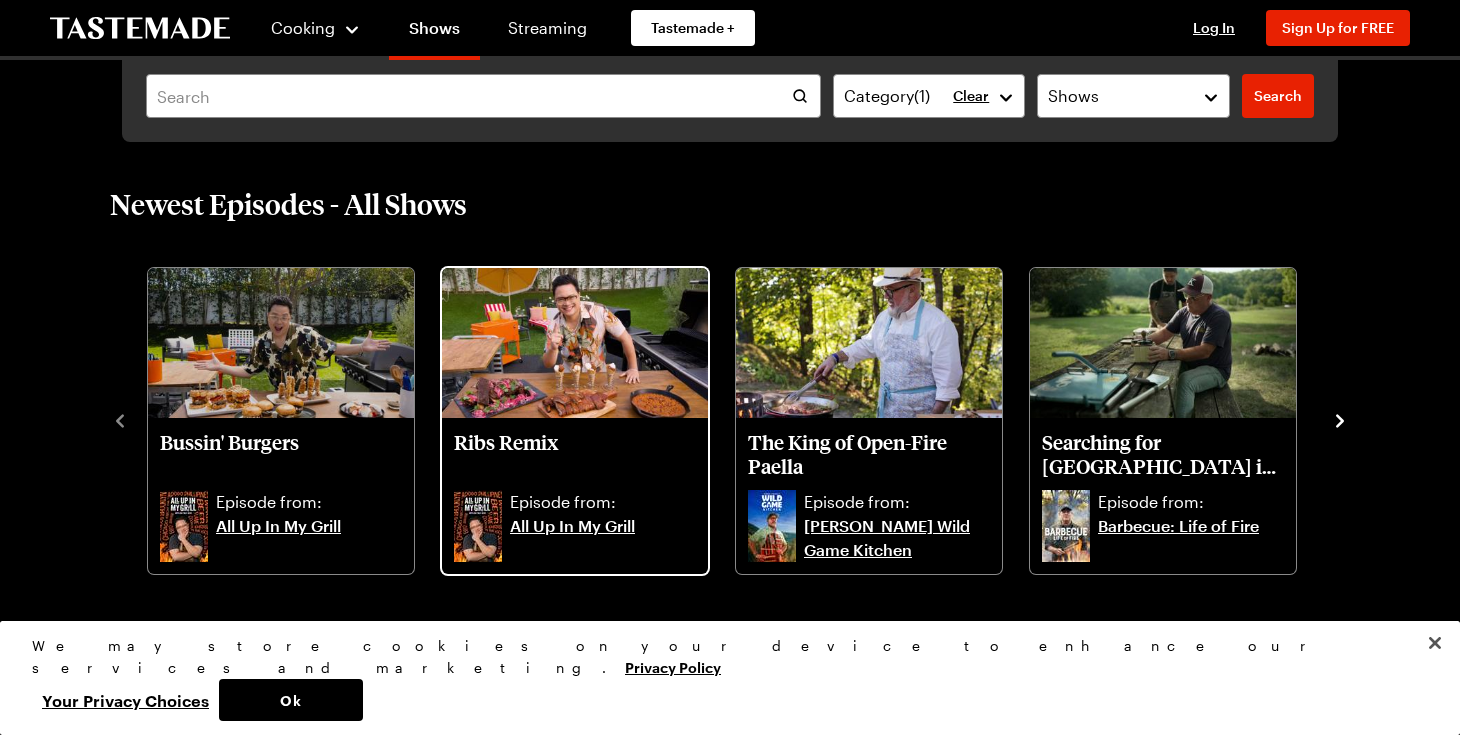 click on "All Up In My Grill" at bounding box center (603, 538) 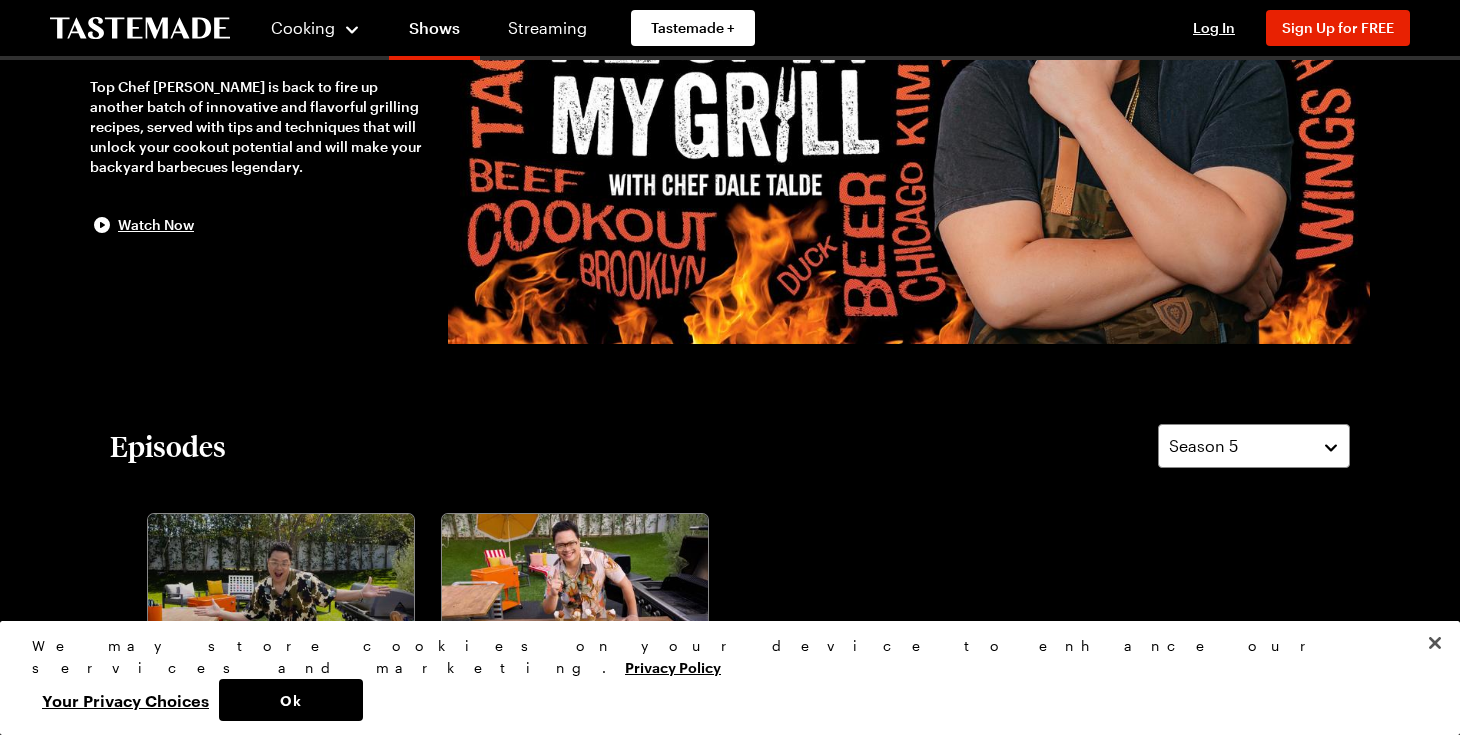 scroll, scrollTop: 491, scrollLeft: 0, axis: vertical 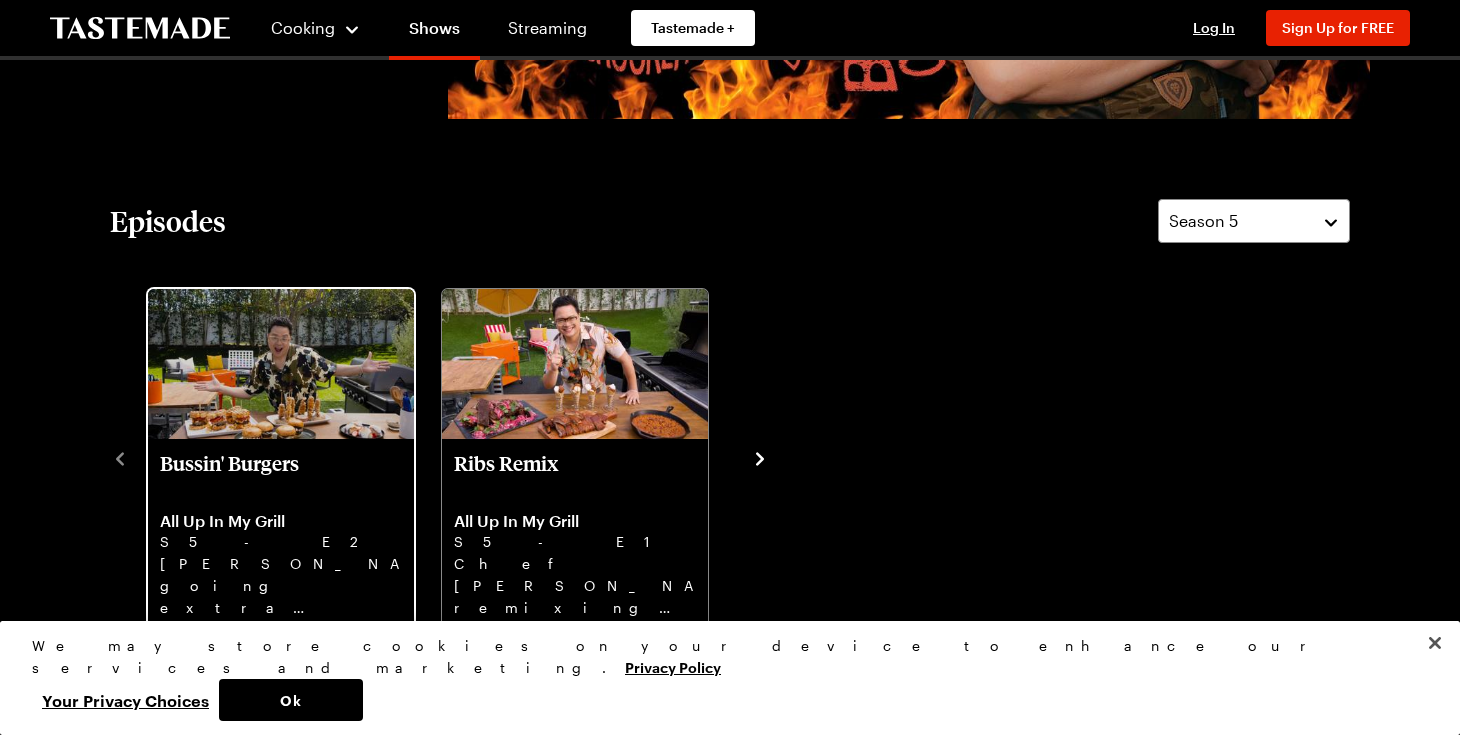 click at bounding box center [281, 364] 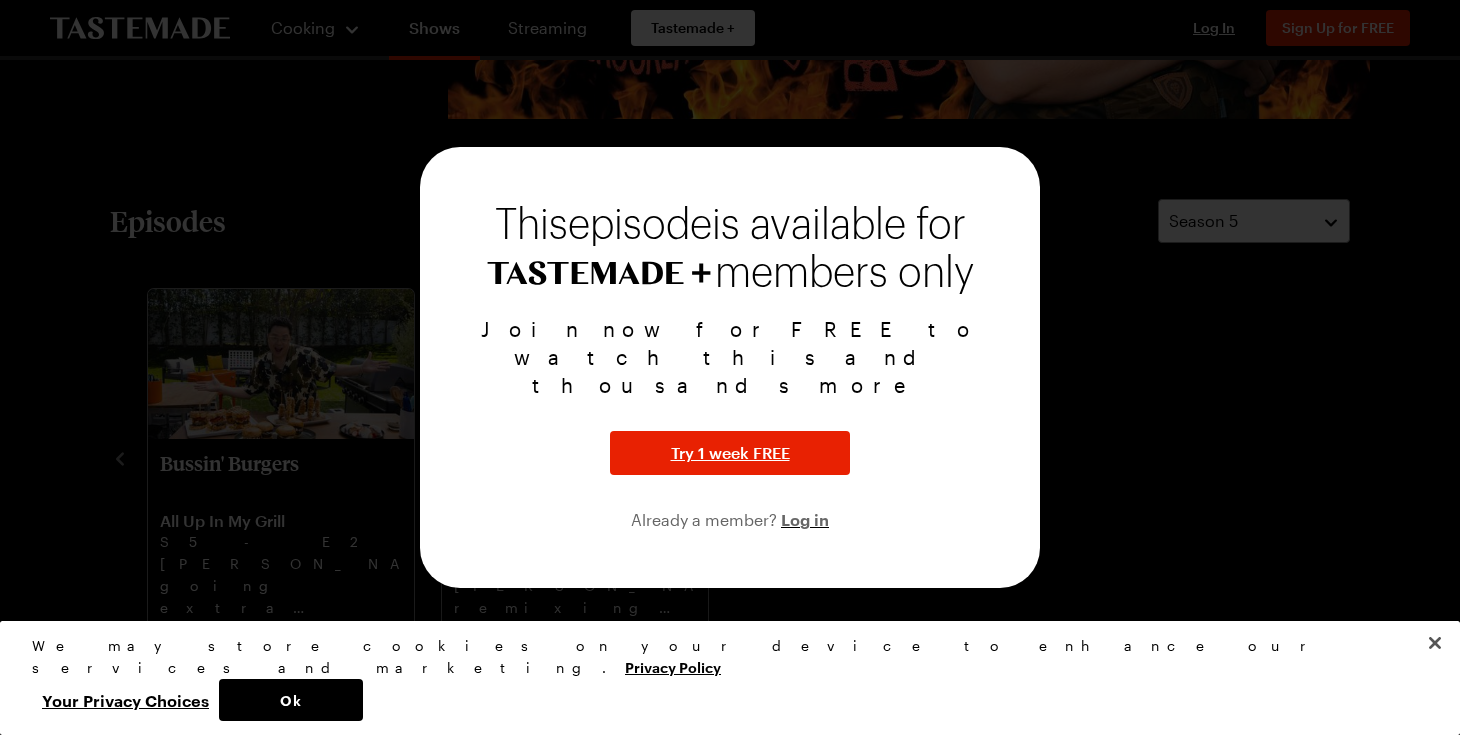 click at bounding box center (730, 367) 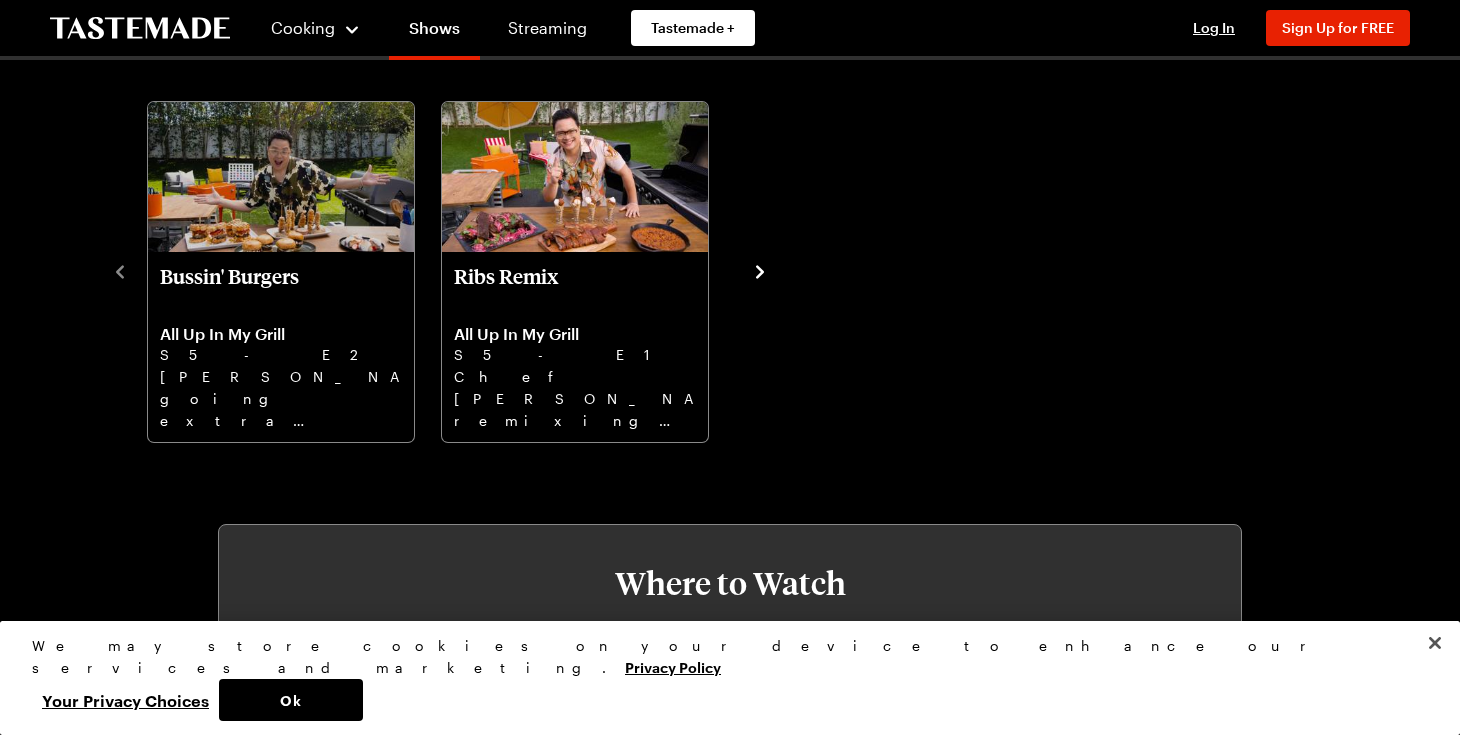 scroll, scrollTop: 700, scrollLeft: 0, axis: vertical 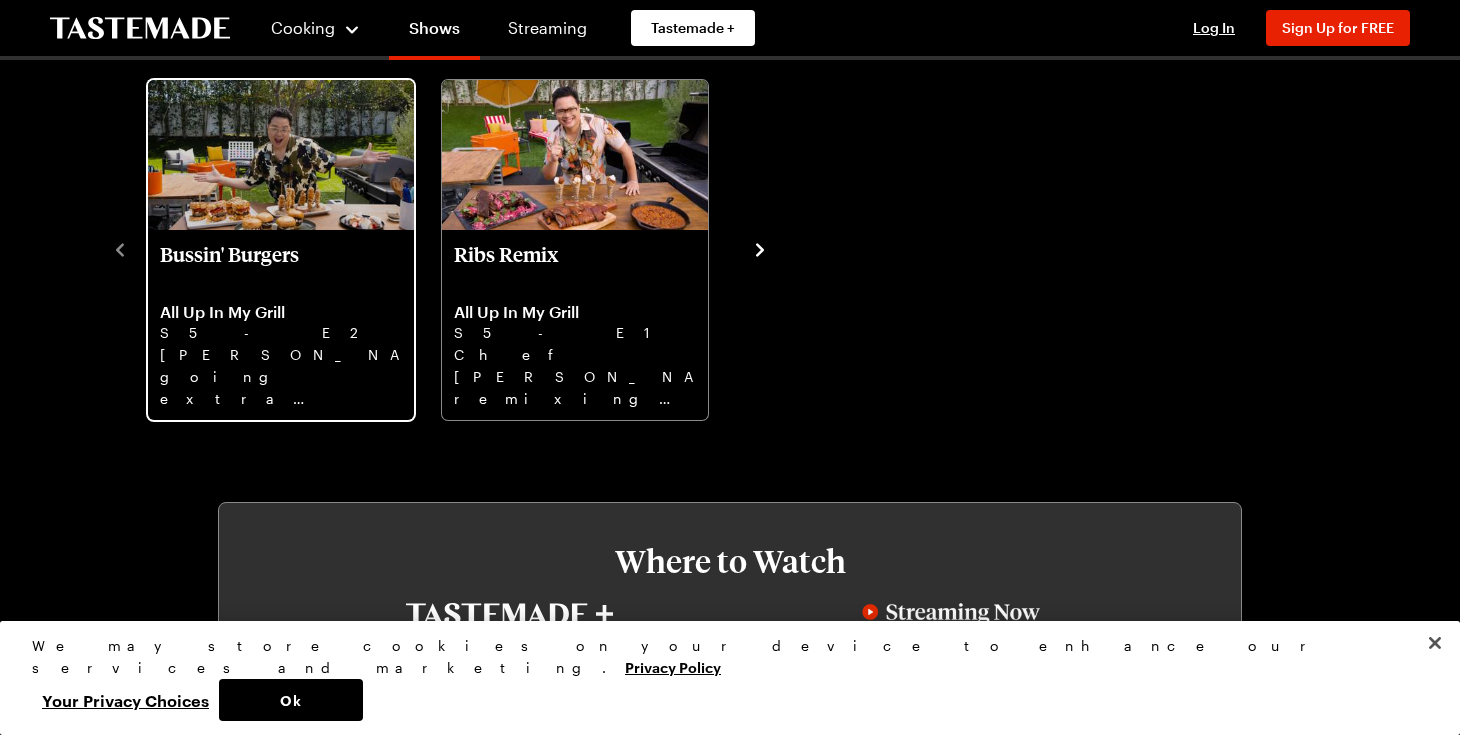 click on "[PERSON_NAME] going extra with mac & cheese burgers, truffle fries, and ice cream sandwiches." at bounding box center (281, 376) 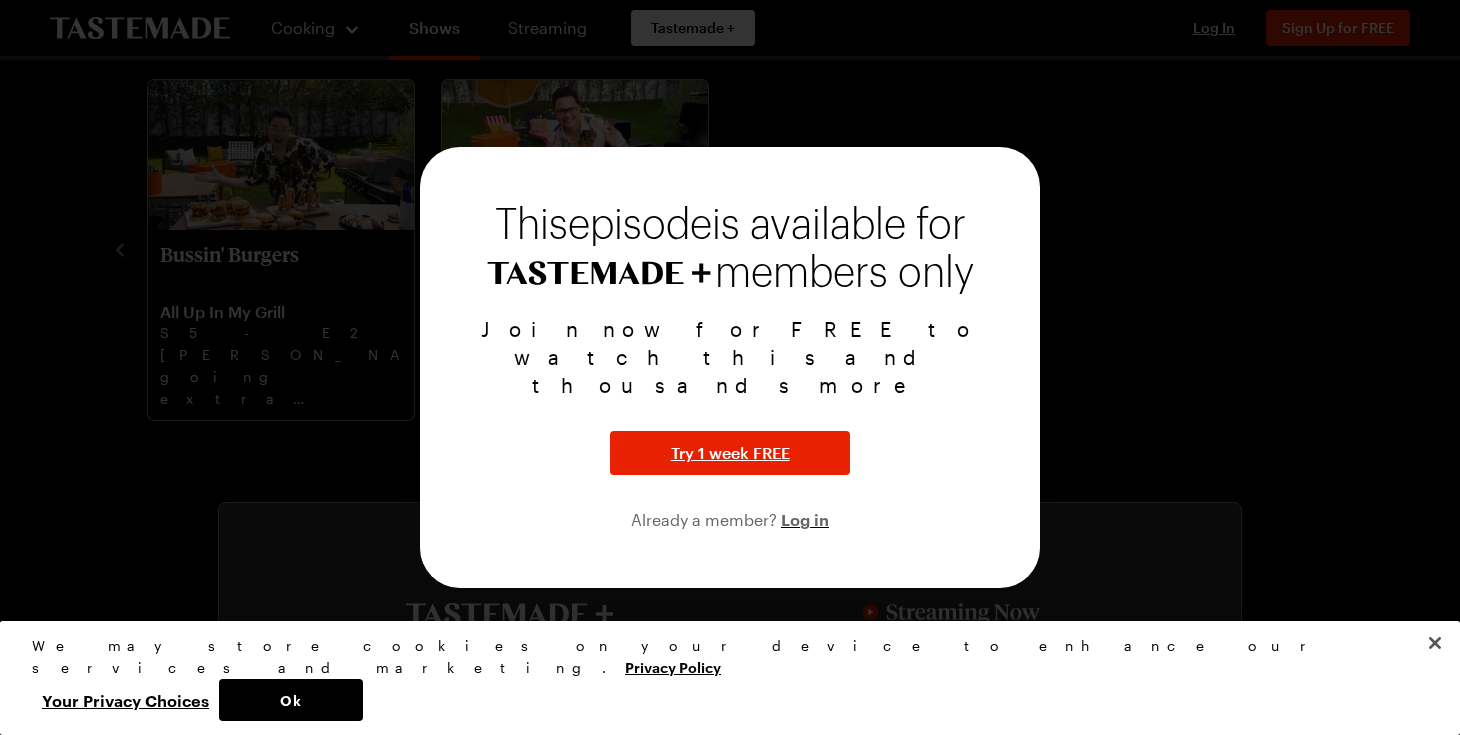 click at bounding box center (730, 367) 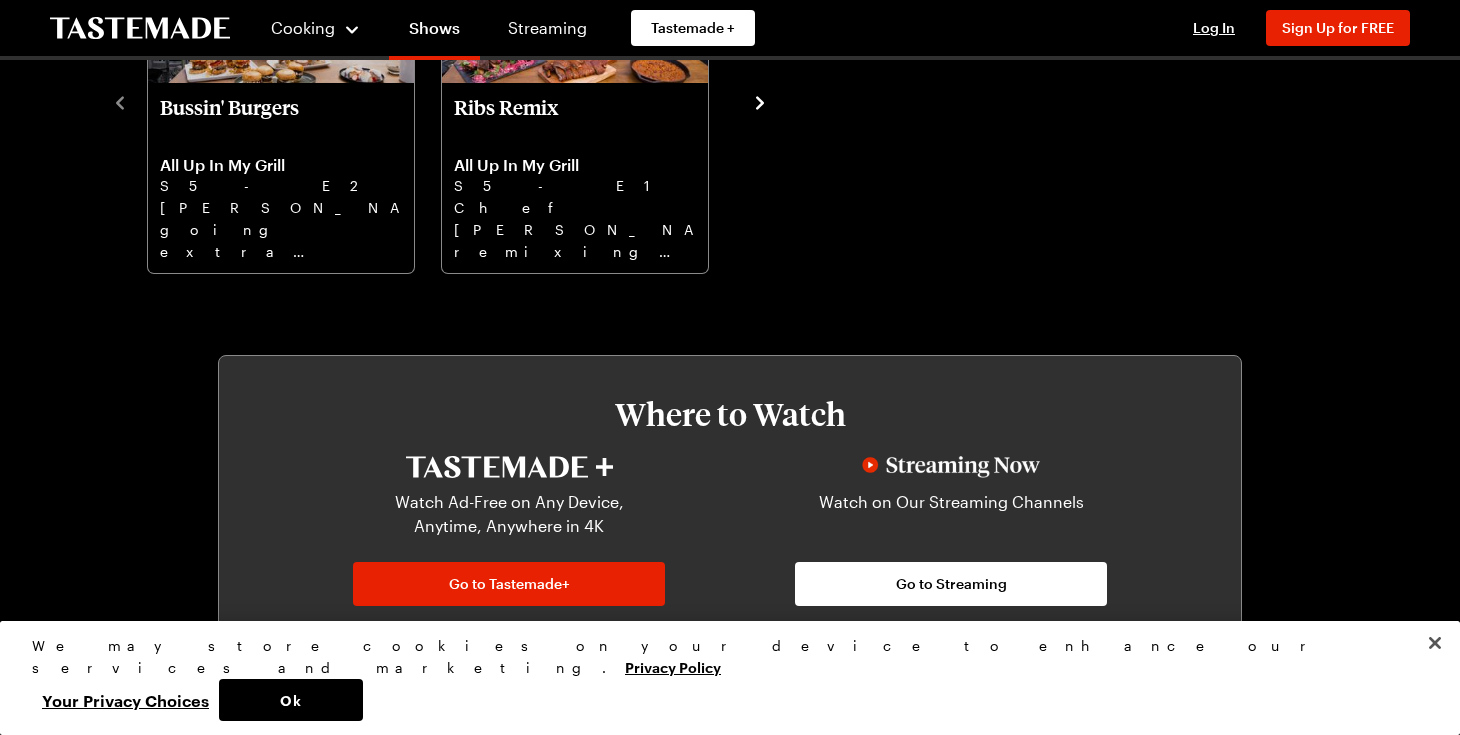 scroll, scrollTop: 914, scrollLeft: 0, axis: vertical 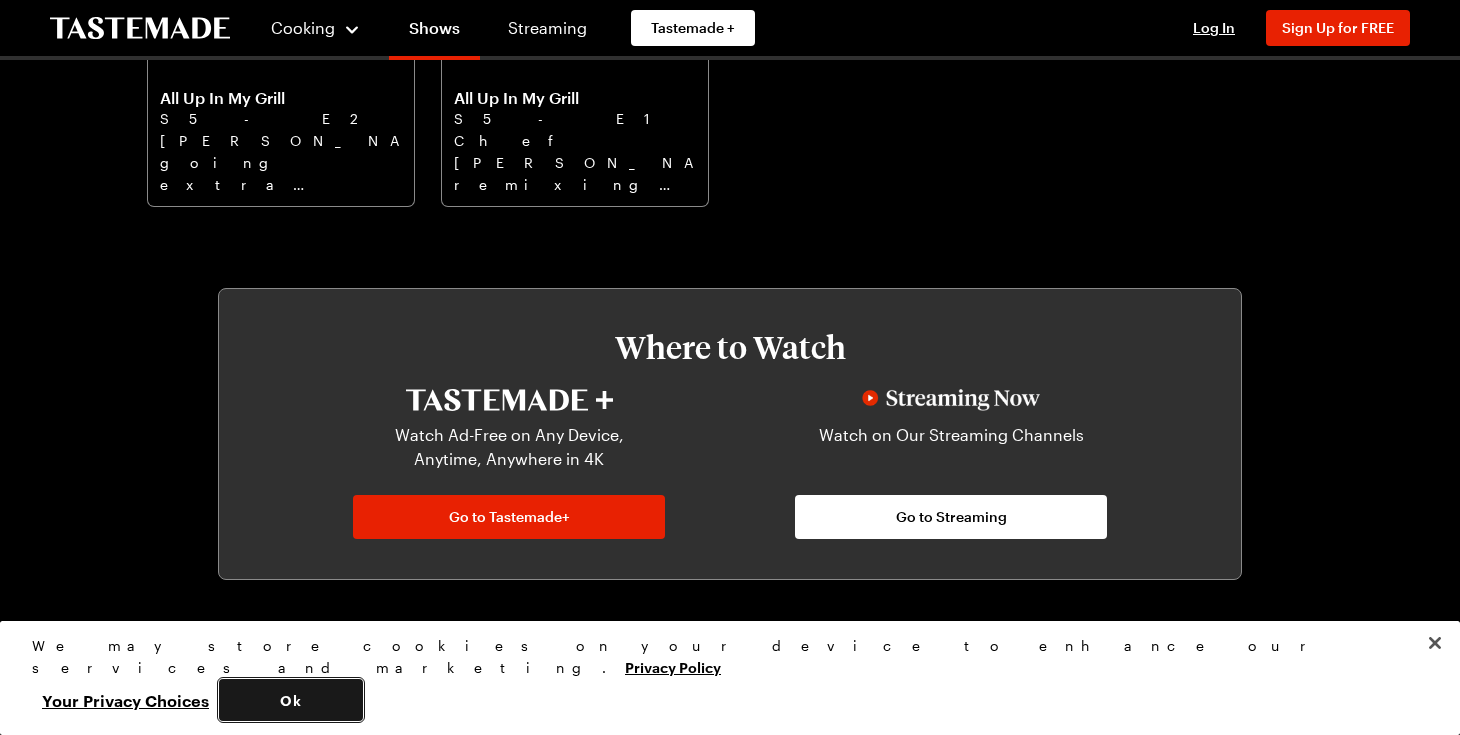 click on "Ok" at bounding box center (291, 700) 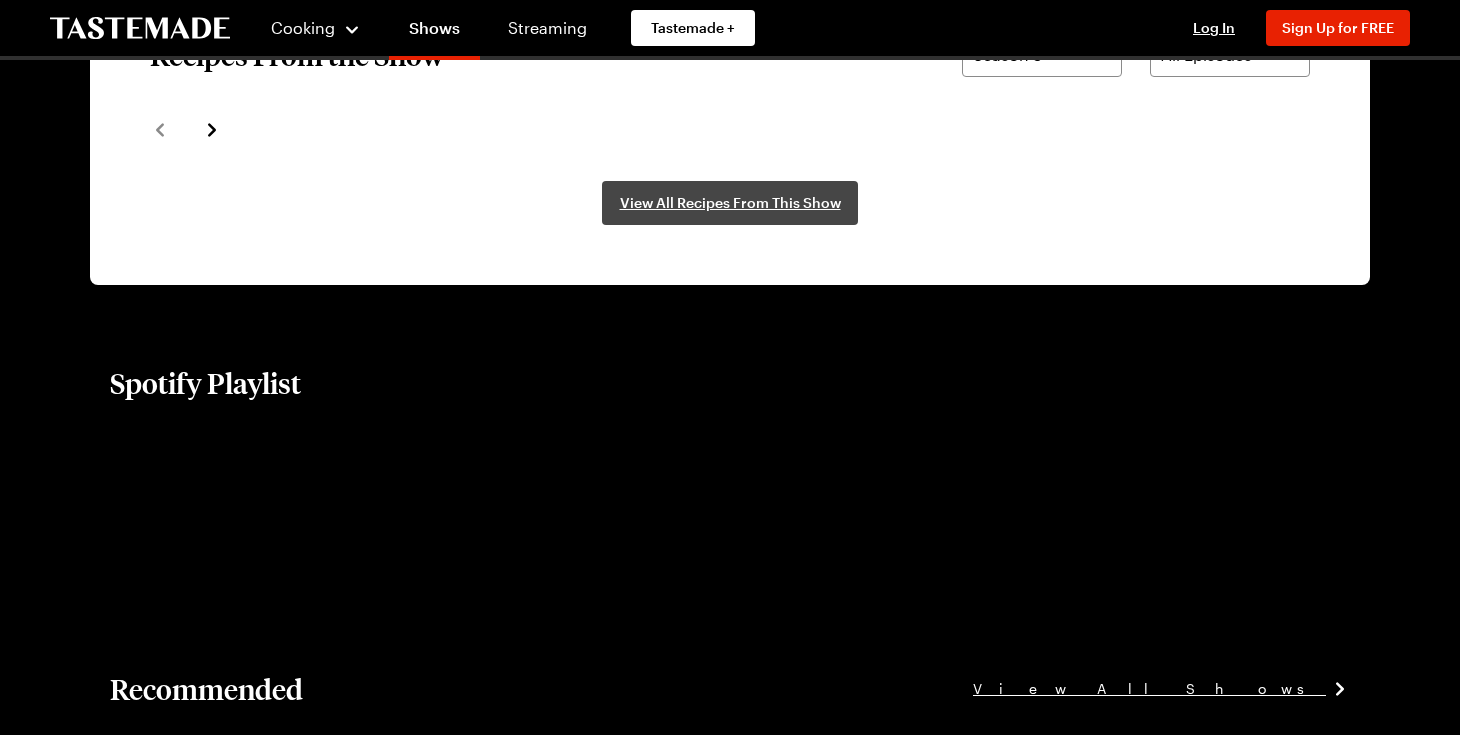 scroll, scrollTop: 1603, scrollLeft: 0, axis: vertical 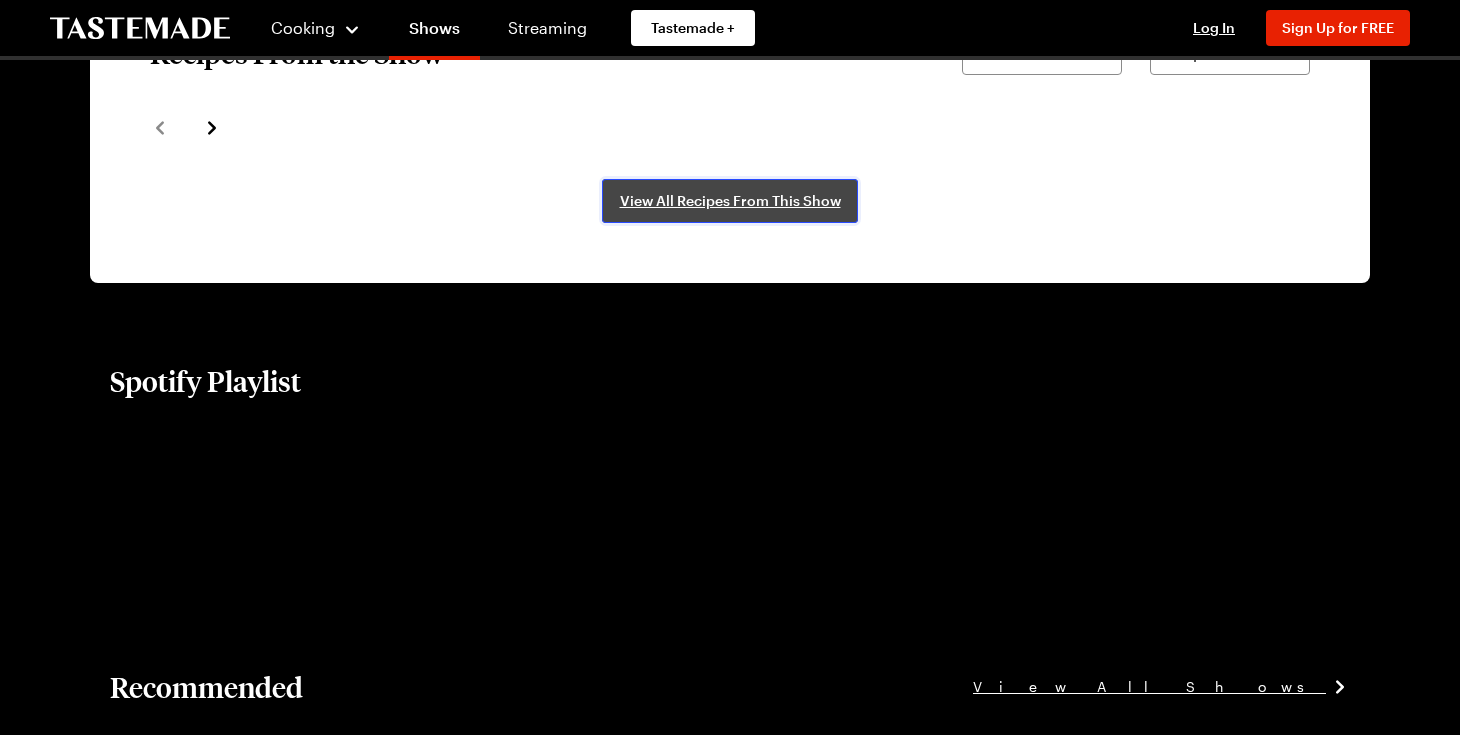 click on "View All Recipes From This Show" at bounding box center (730, 201) 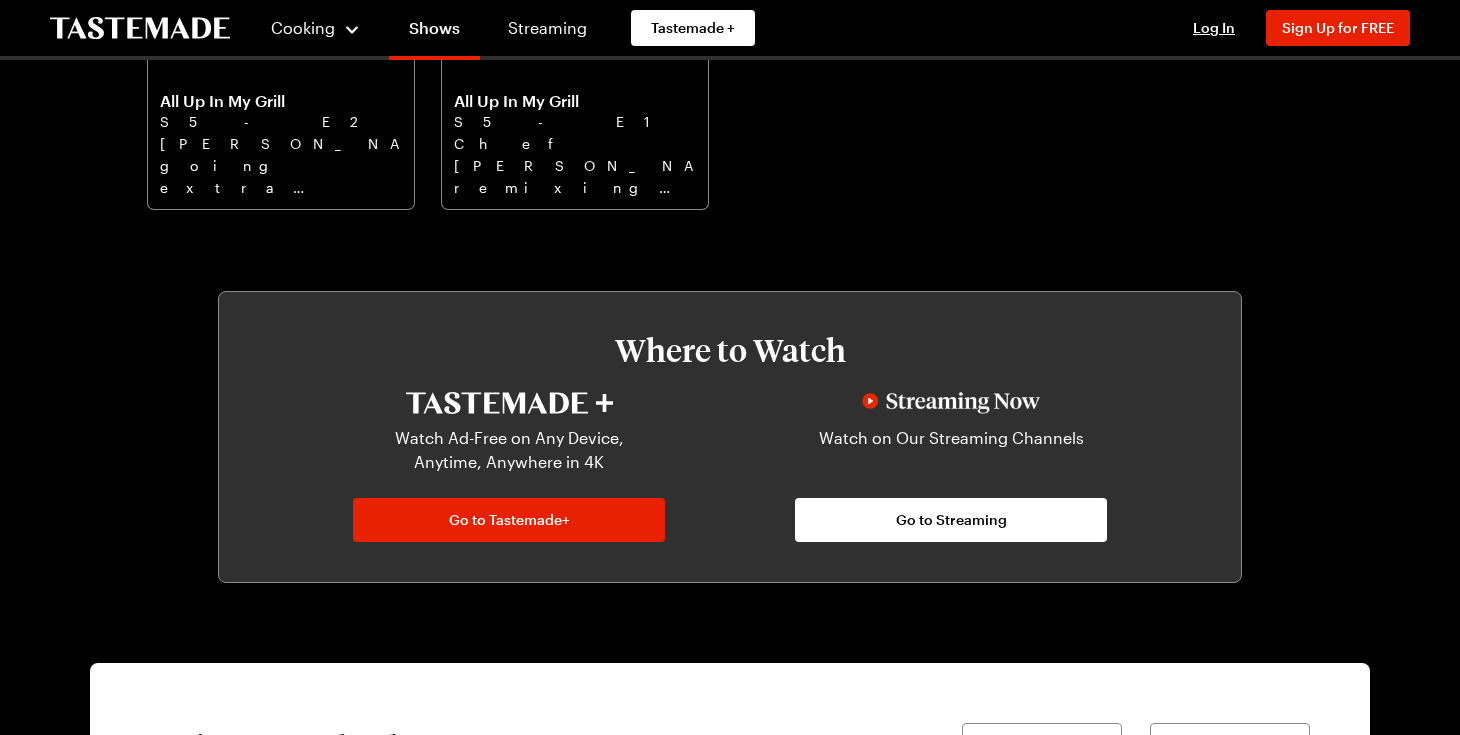 scroll, scrollTop: 0, scrollLeft: 0, axis: both 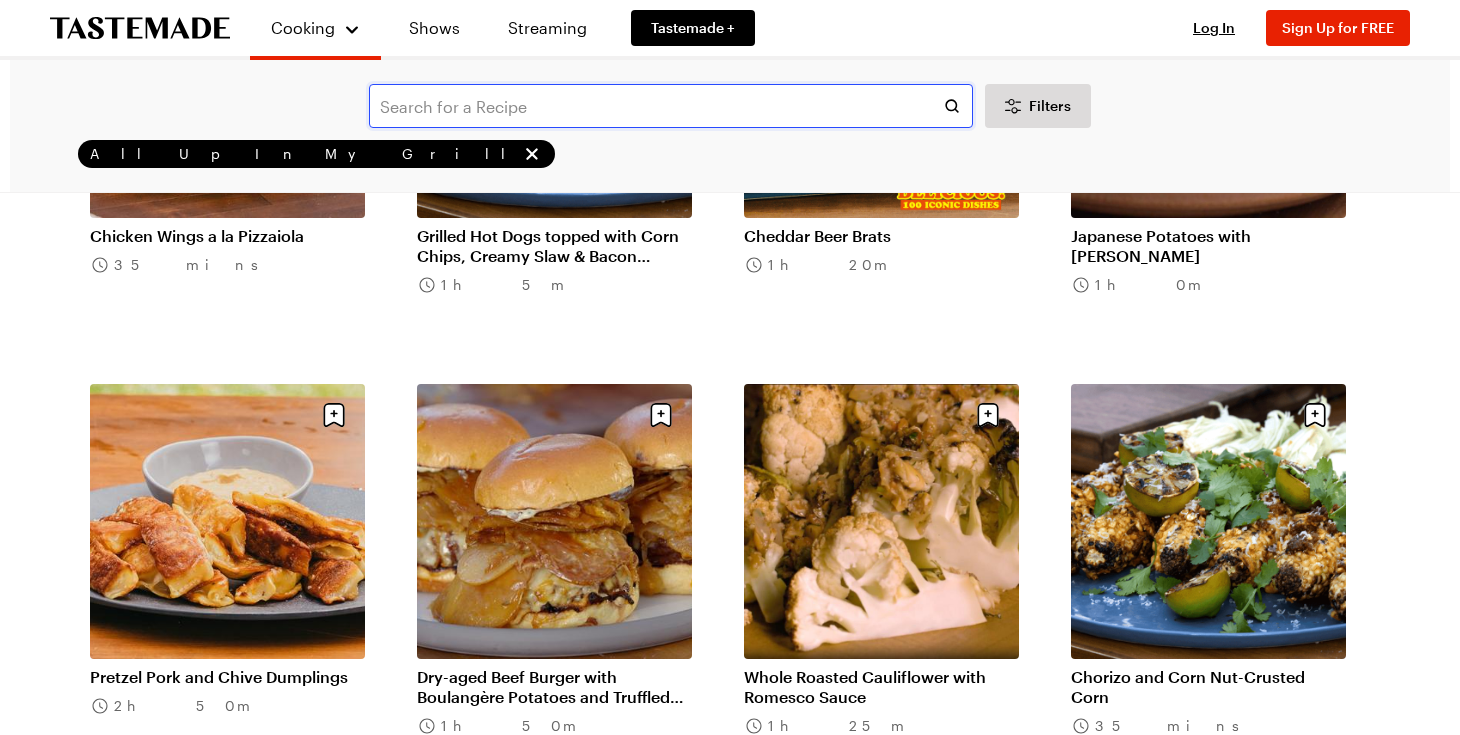 click at bounding box center [671, 106] 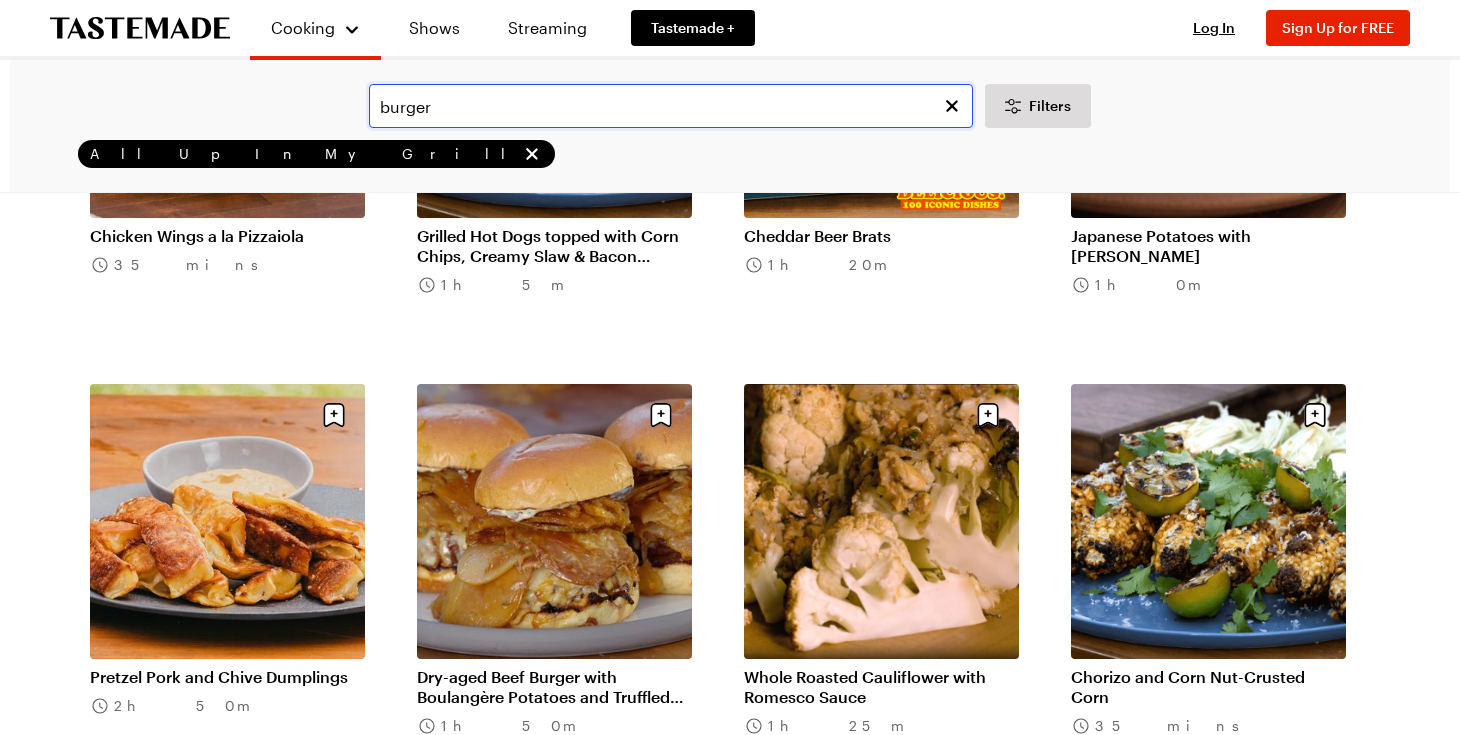 scroll, scrollTop: 0, scrollLeft: 0, axis: both 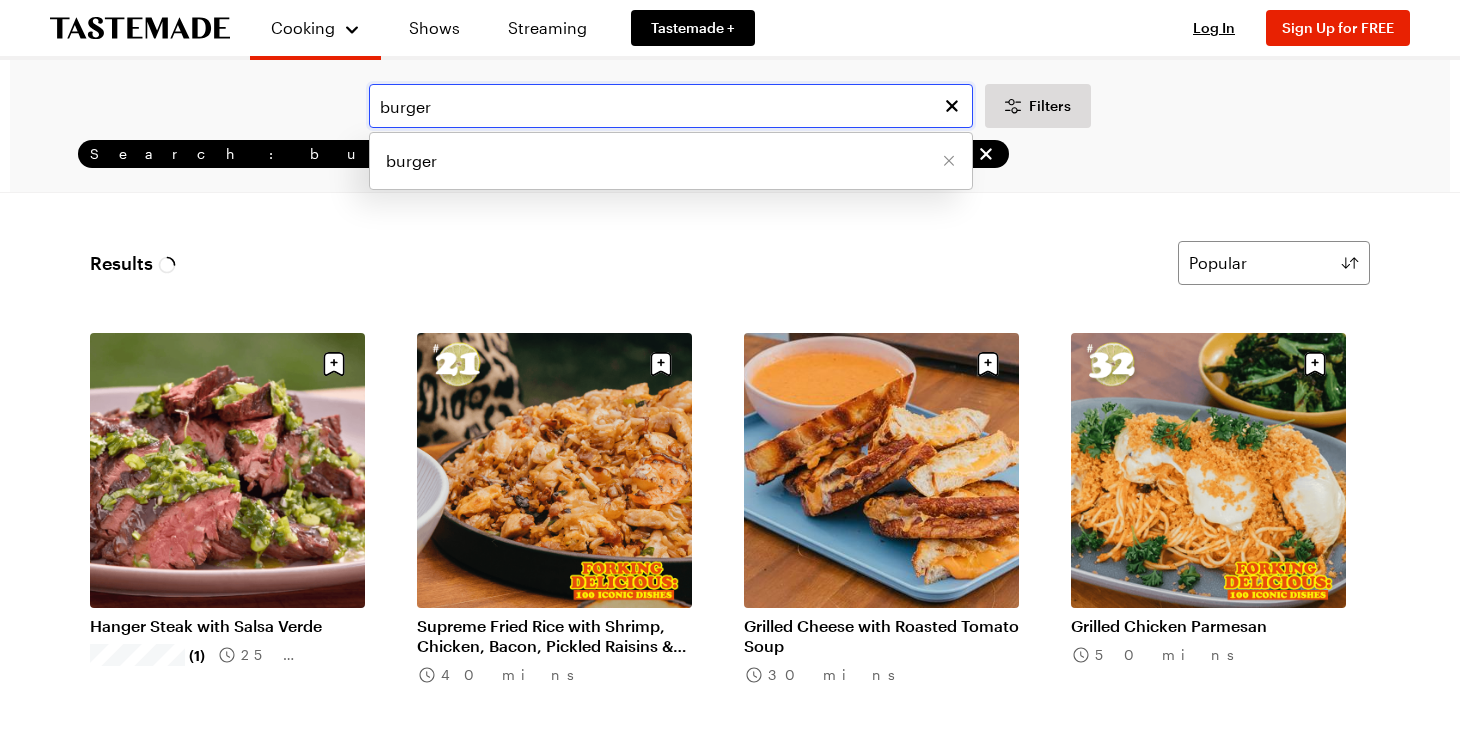 type on "burger" 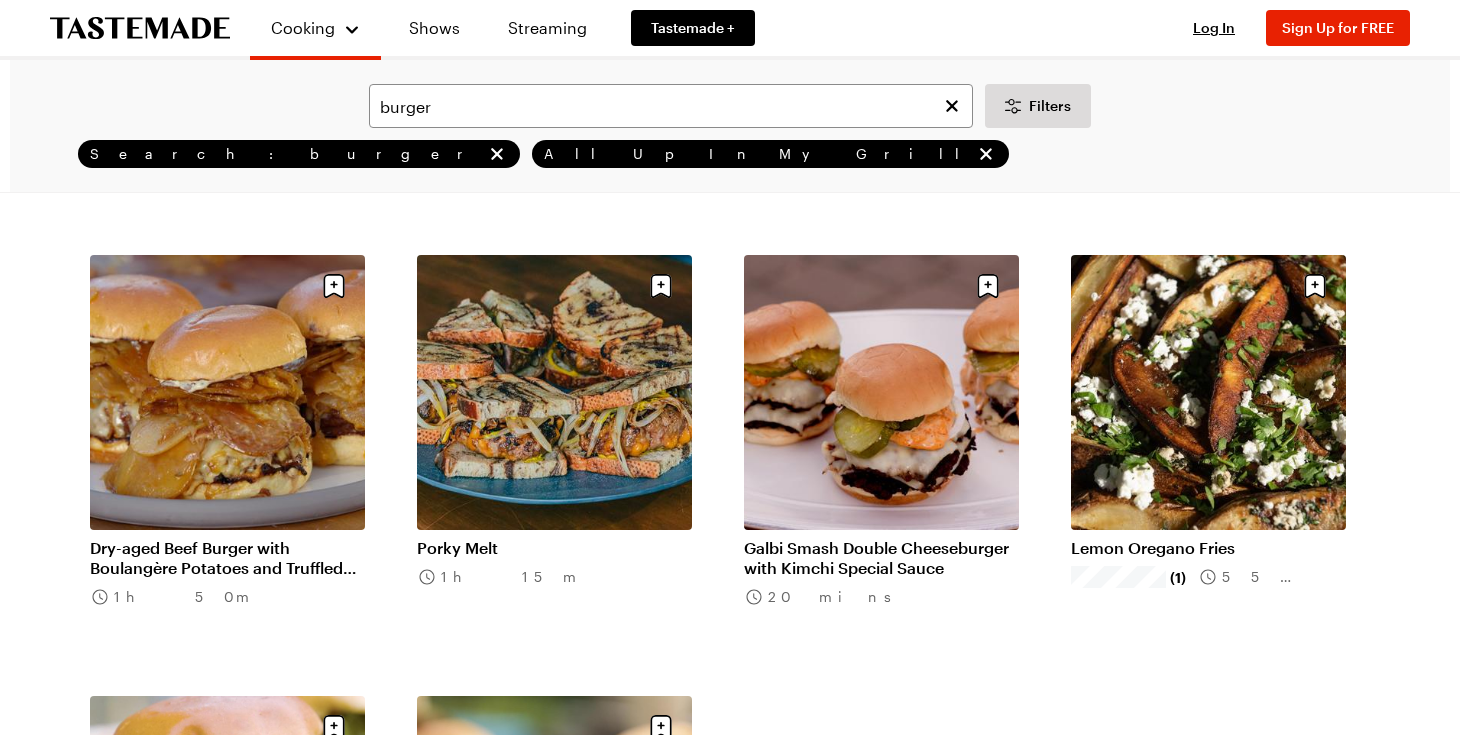 scroll, scrollTop: 0, scrollLeft: 0, axis: both 